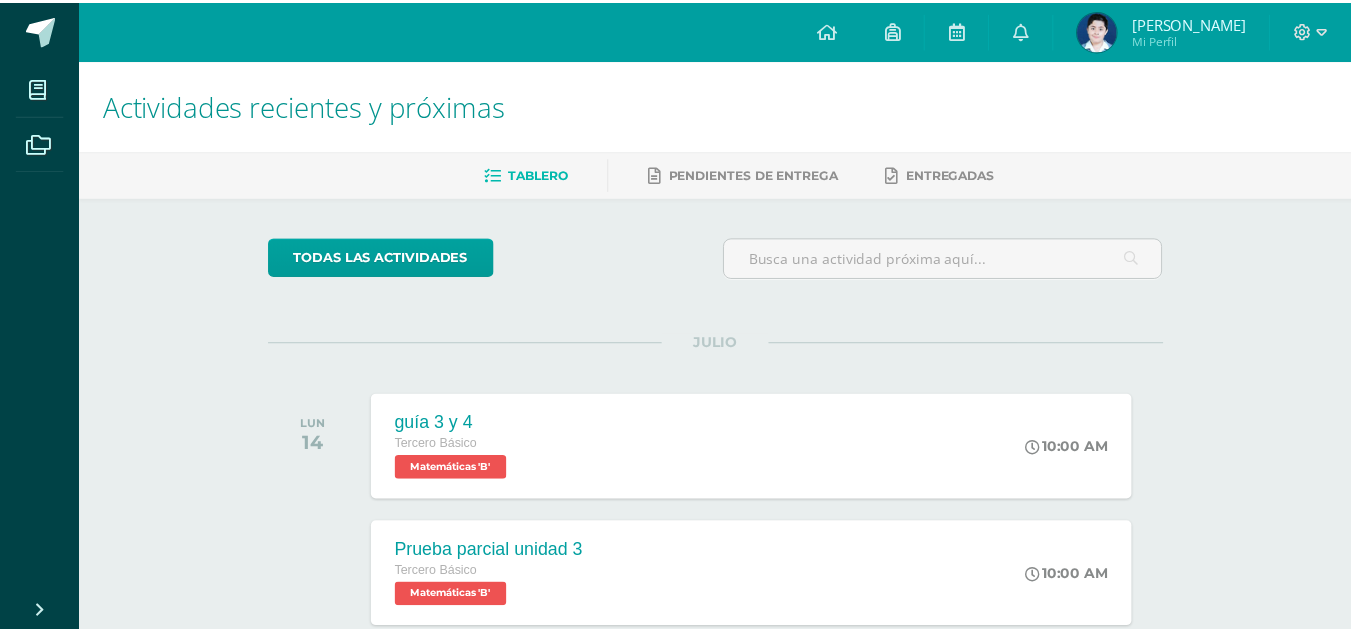 scroll, scrollTop: 100, scrollLeft: 0, axis: vertical 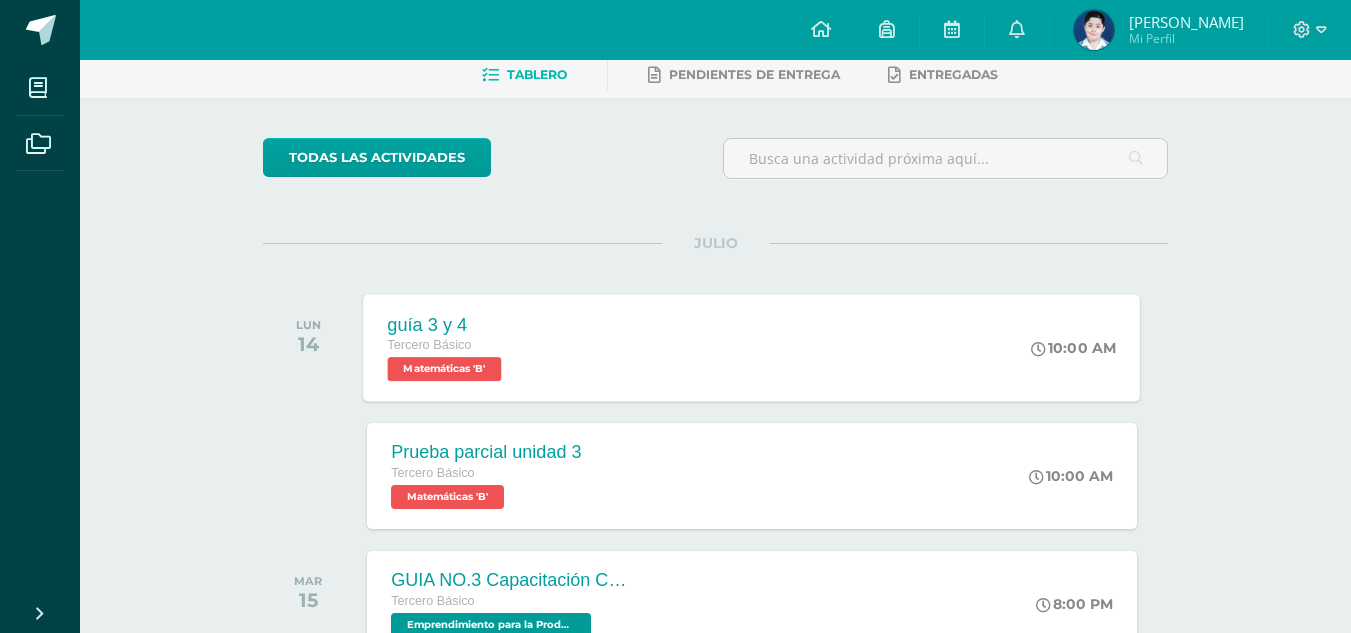 click on "Tercero Básico" at bounding box center (430, 345) 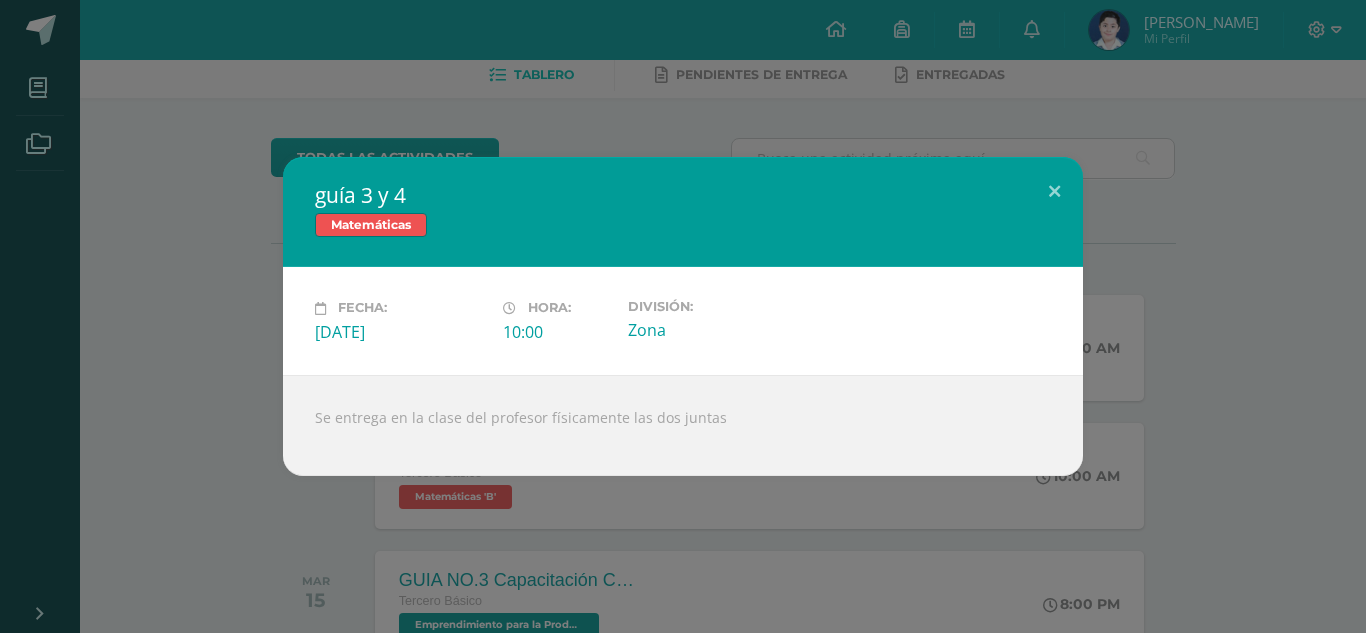 click on "guía 3 y 4
Matemáticas
Fecha:
Lunes 14 de Julio
Hora:
10:00
División:
Zona" at bounding box center [683, 316] 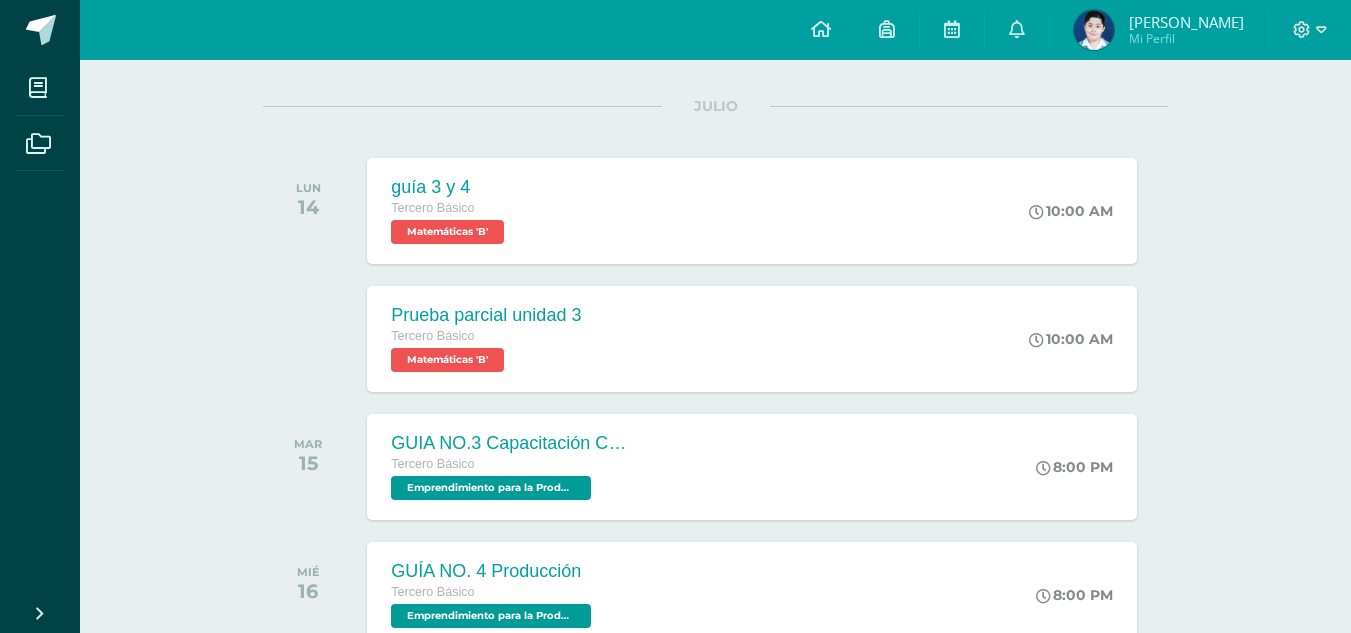 scroll, scrollTop: 67, scrollLeft: 0, axis: vertical 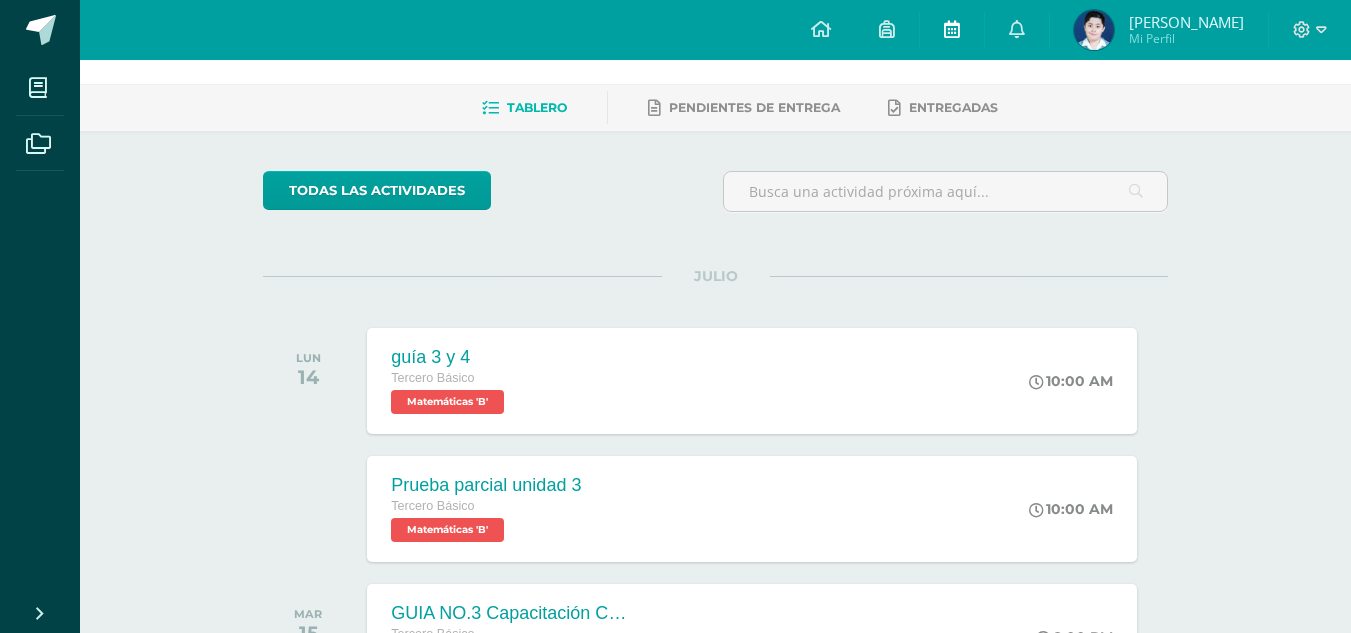 click at bounding box center (952, 29) 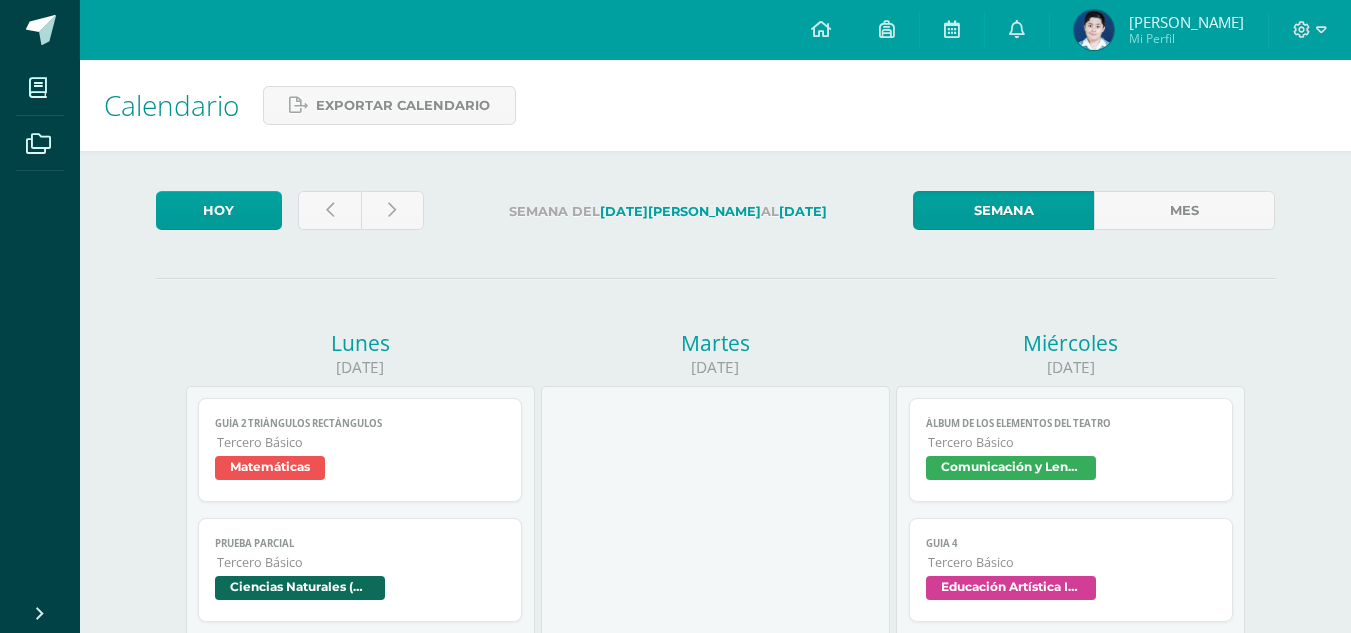 scroll, scrollTop: 0, scrollLeft: 0, axis: both 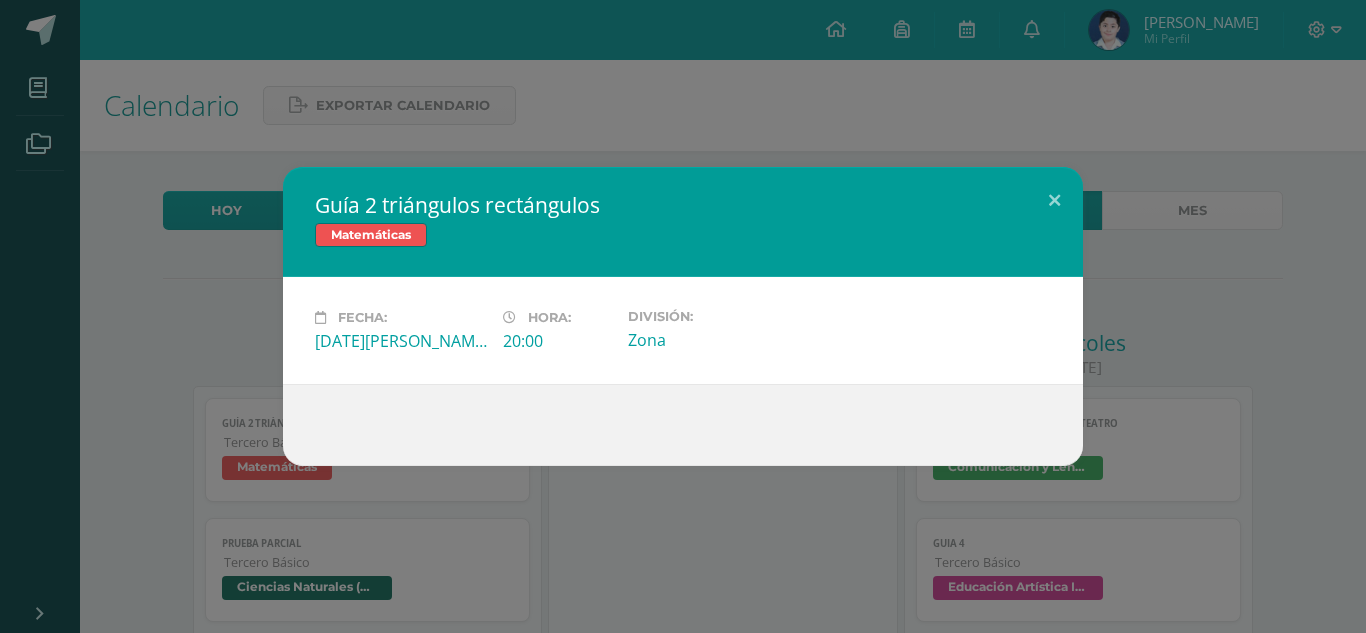 click on "Guía 2 triángulos rectángulos
Matemáticas
Fecha:
[DATE][PERSON_NAME]:
20:00
División:
Zona
Loading..." at bounding box center [683, 316] 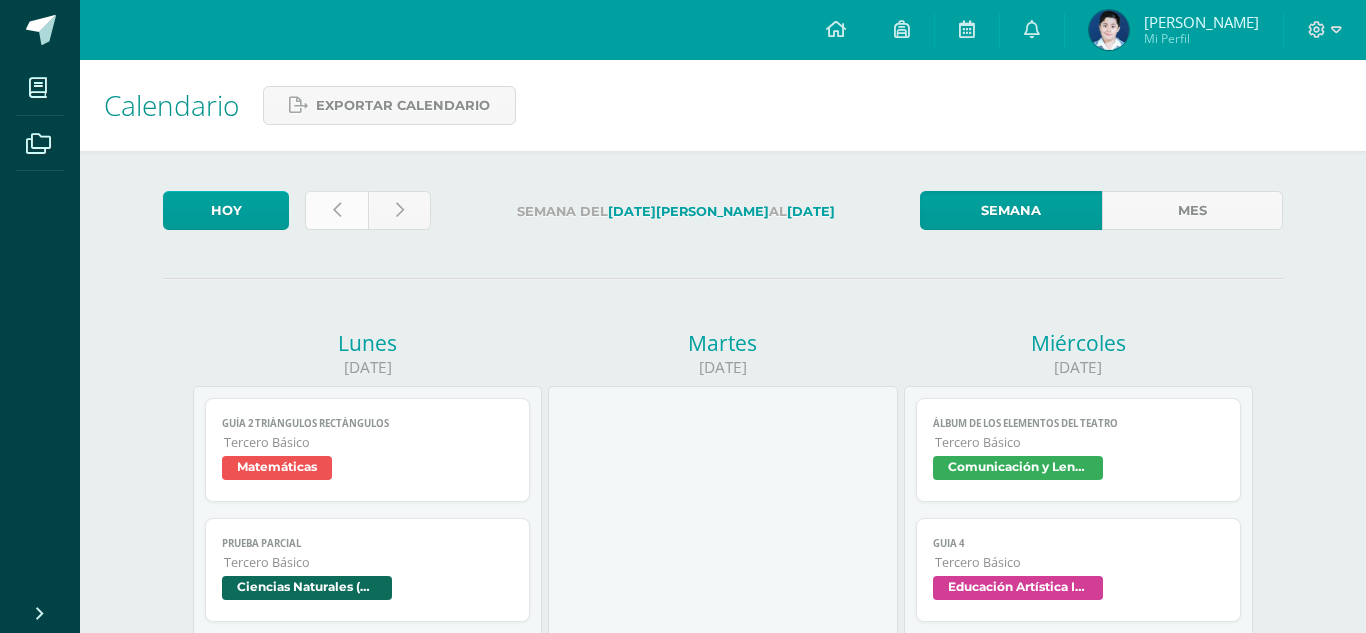 click at bounding box center (336, 210) 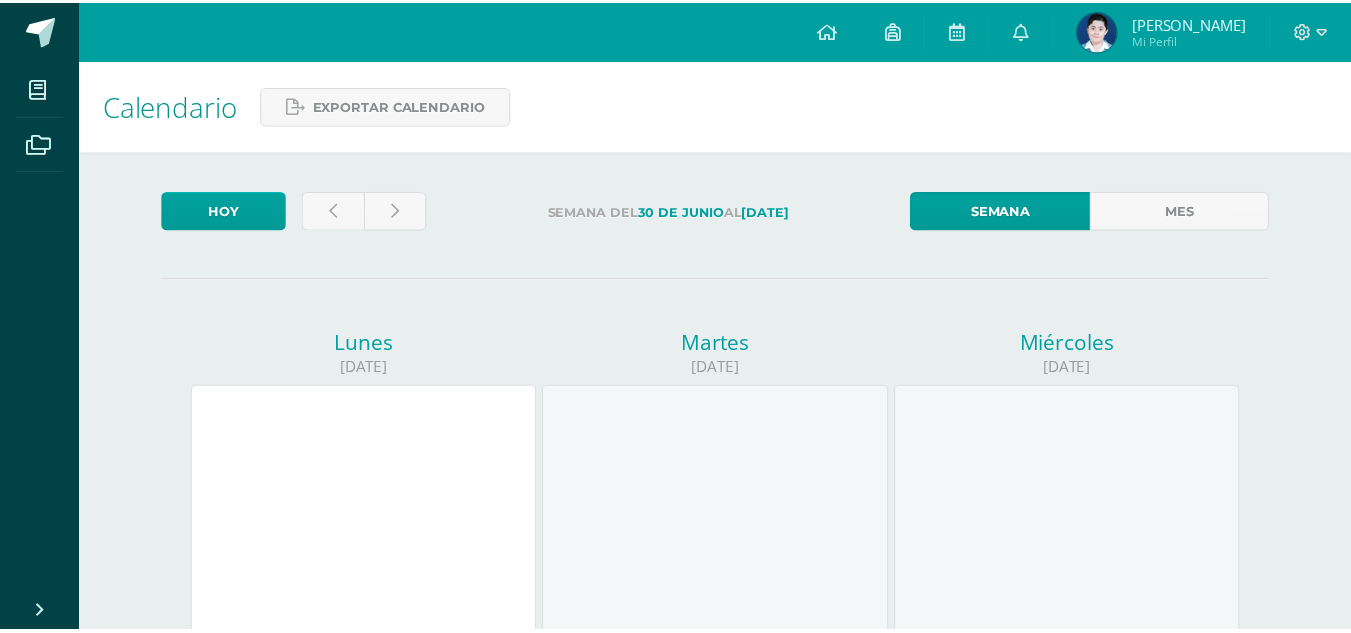 scroll, scrollTop: 0, scrollLeft: 0, axis: both 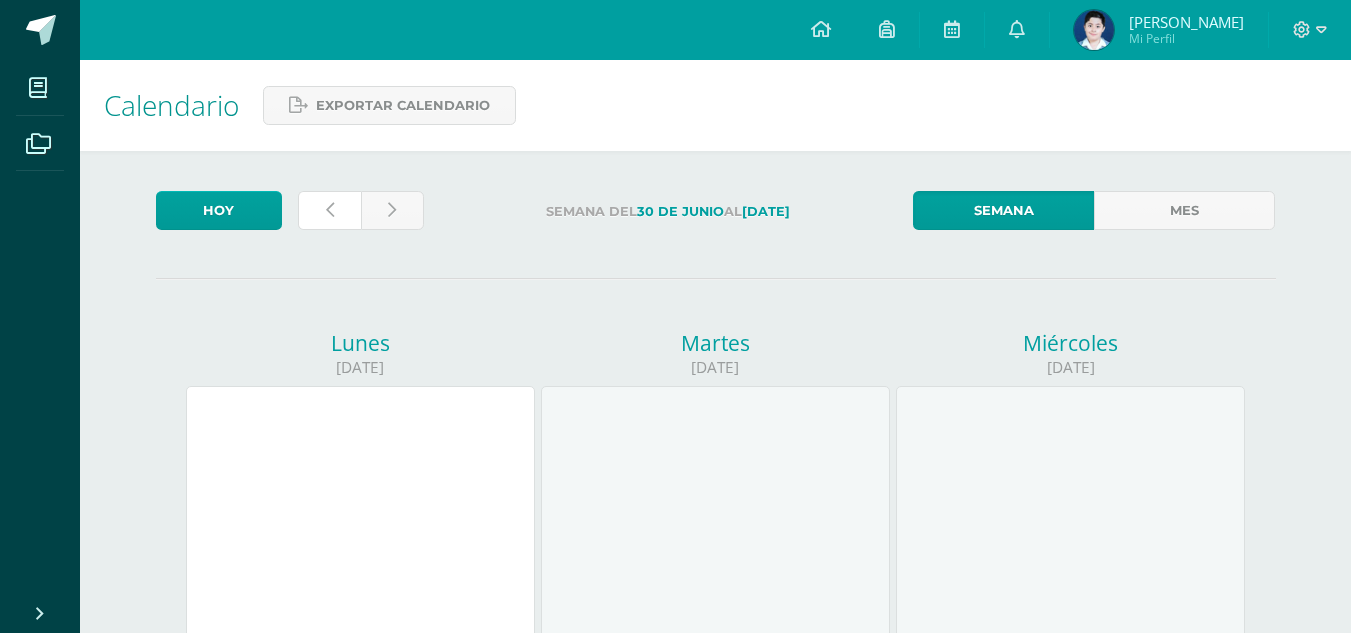click at bounding box center (330, 210) 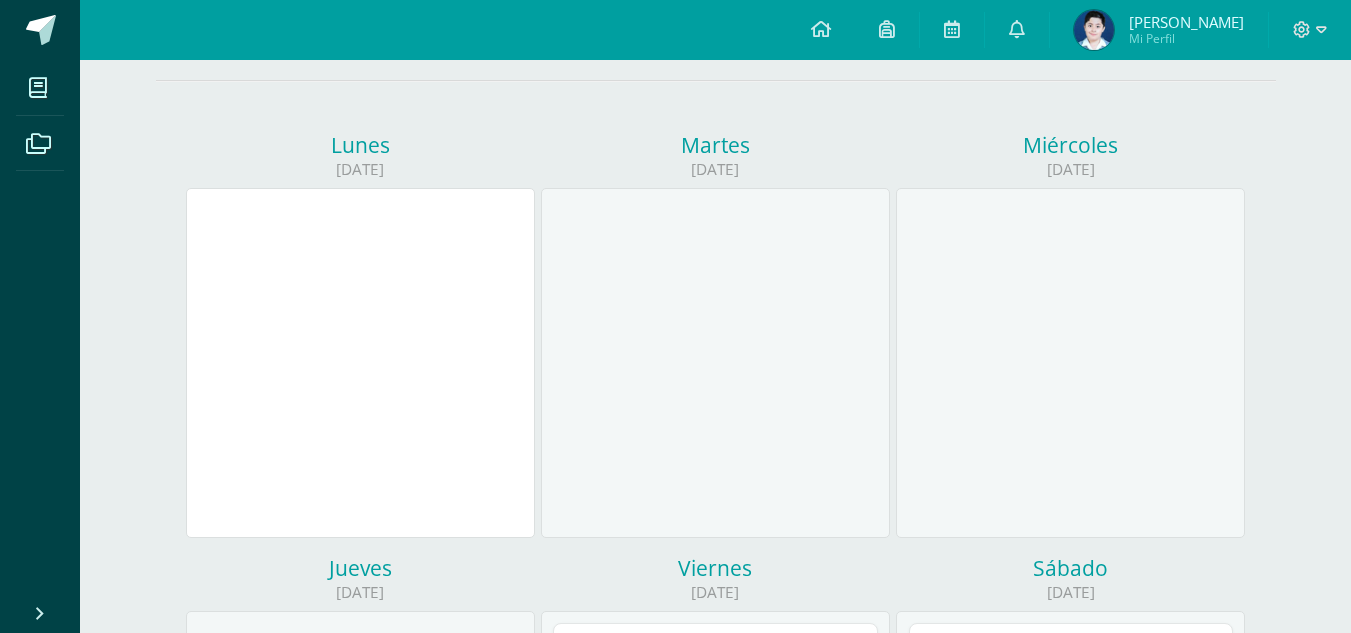 scroll, scrollTop: 200, scrollLeft: 0, axis: vertical 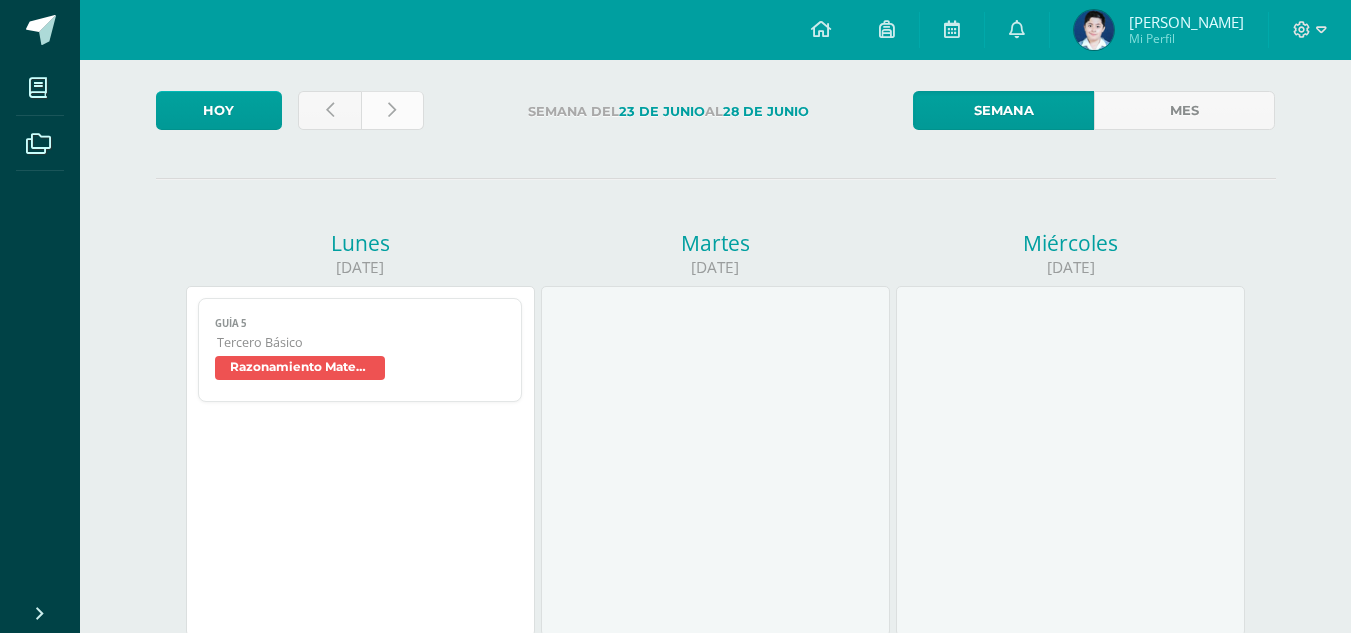 click at bounding box center [392, 110] 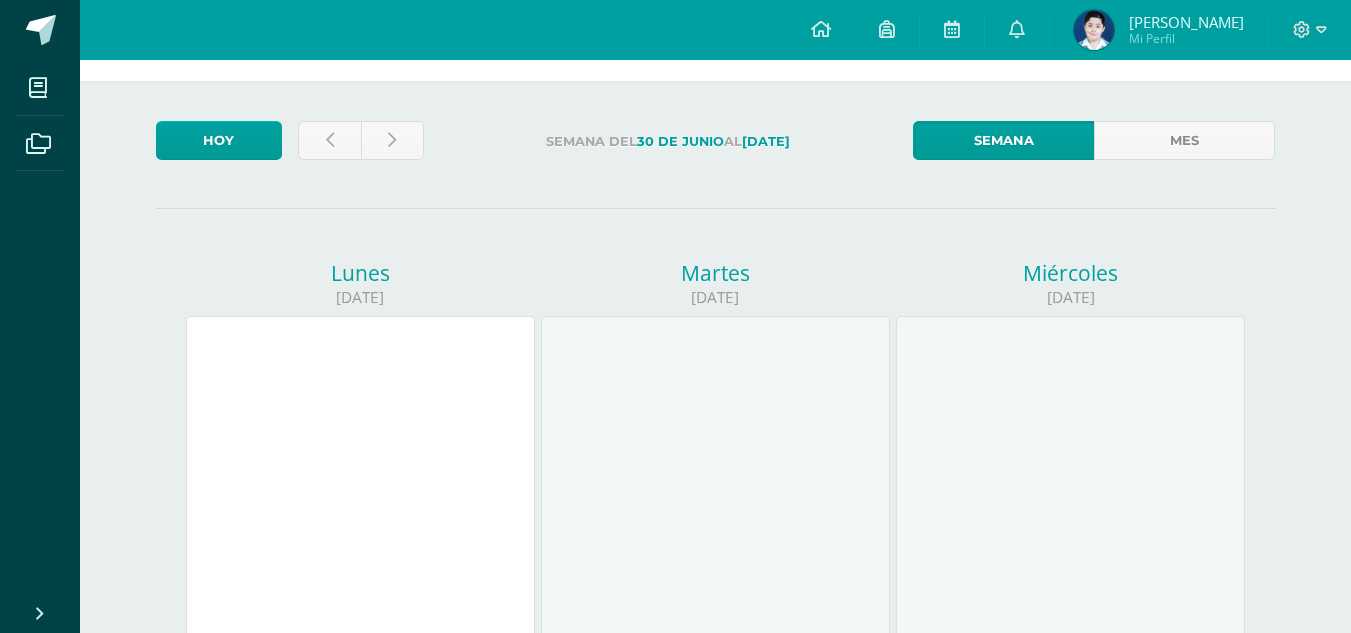 scroll, scrollTop: 35, scrollLeft: 0, axis: vertical 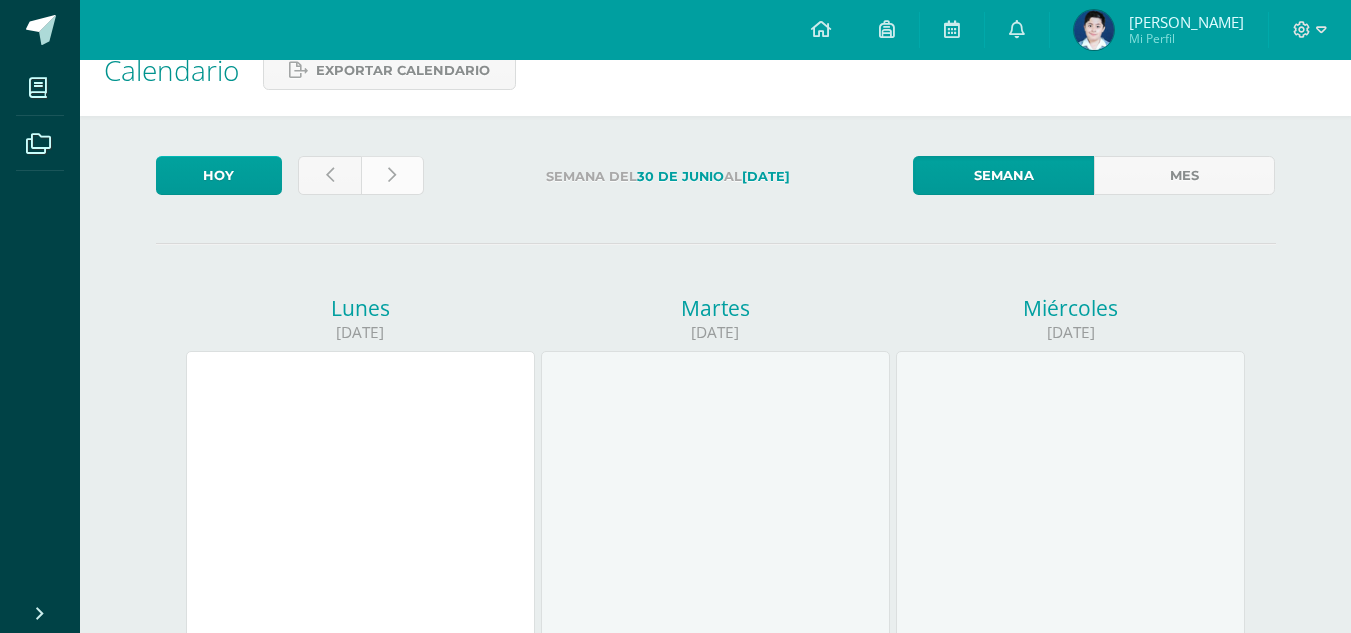 click at bounding box center [392, 175] 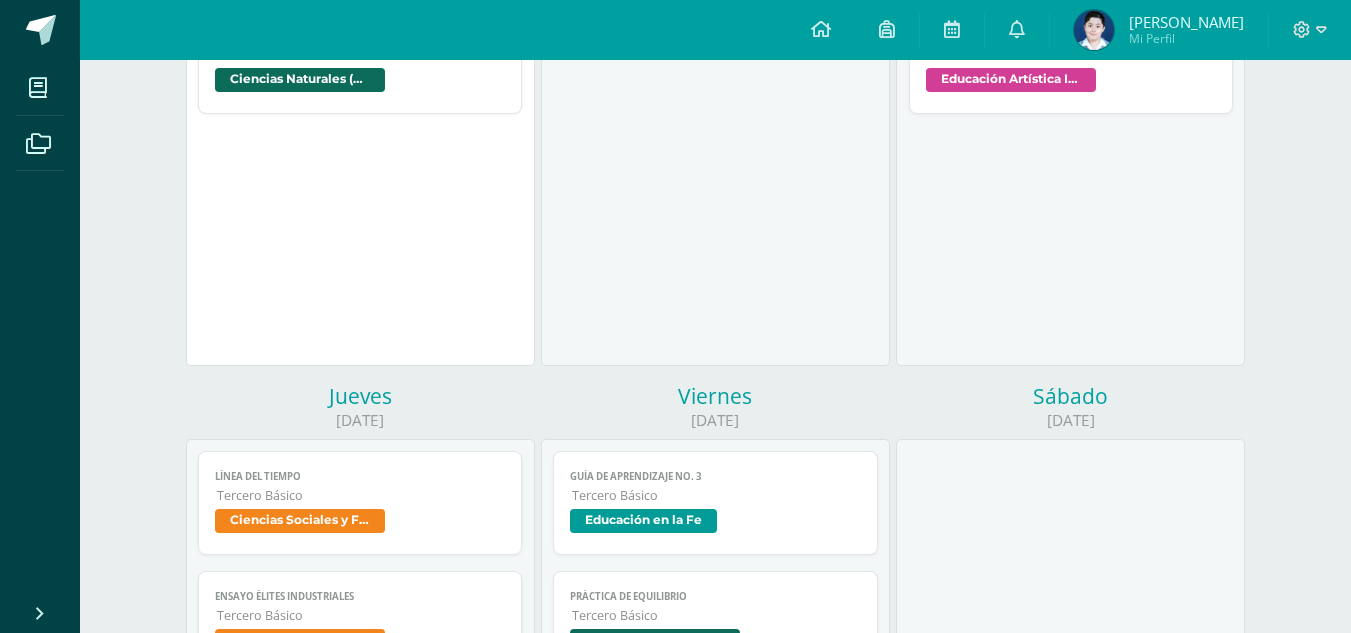 scroll, scrollTop: 300, scrollLeft: 0, axis: vertical 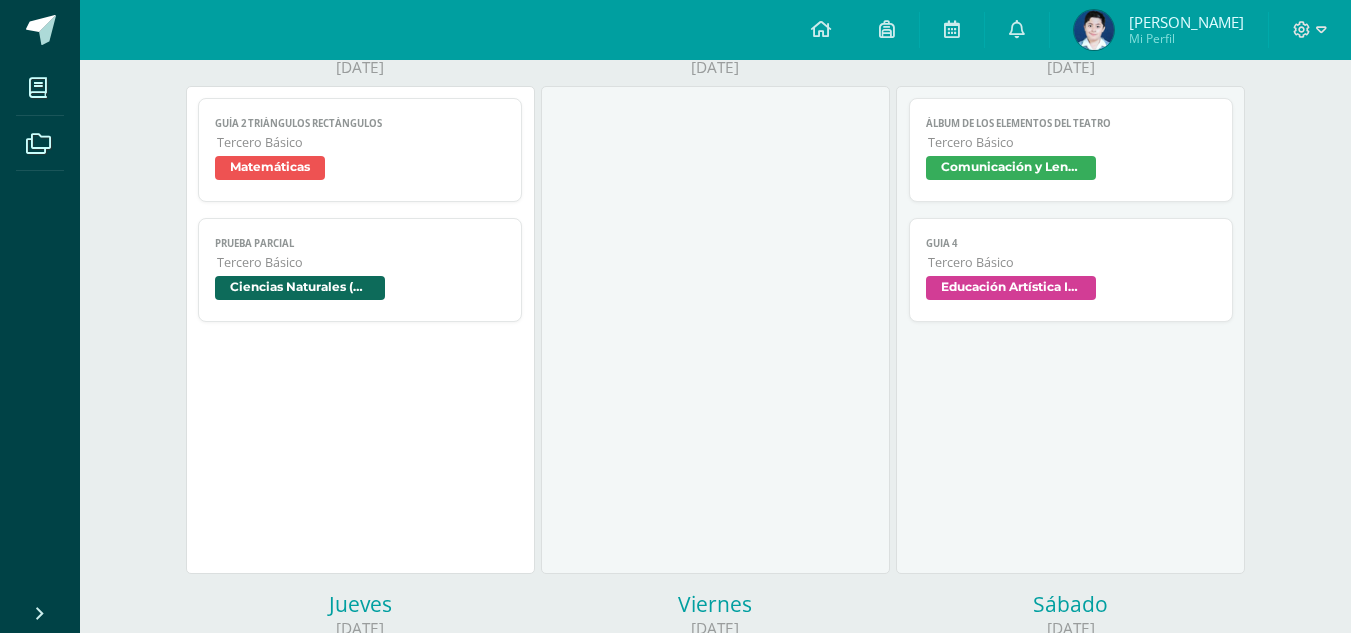 click on "Matemáticas" at bounding box center [360, 170] 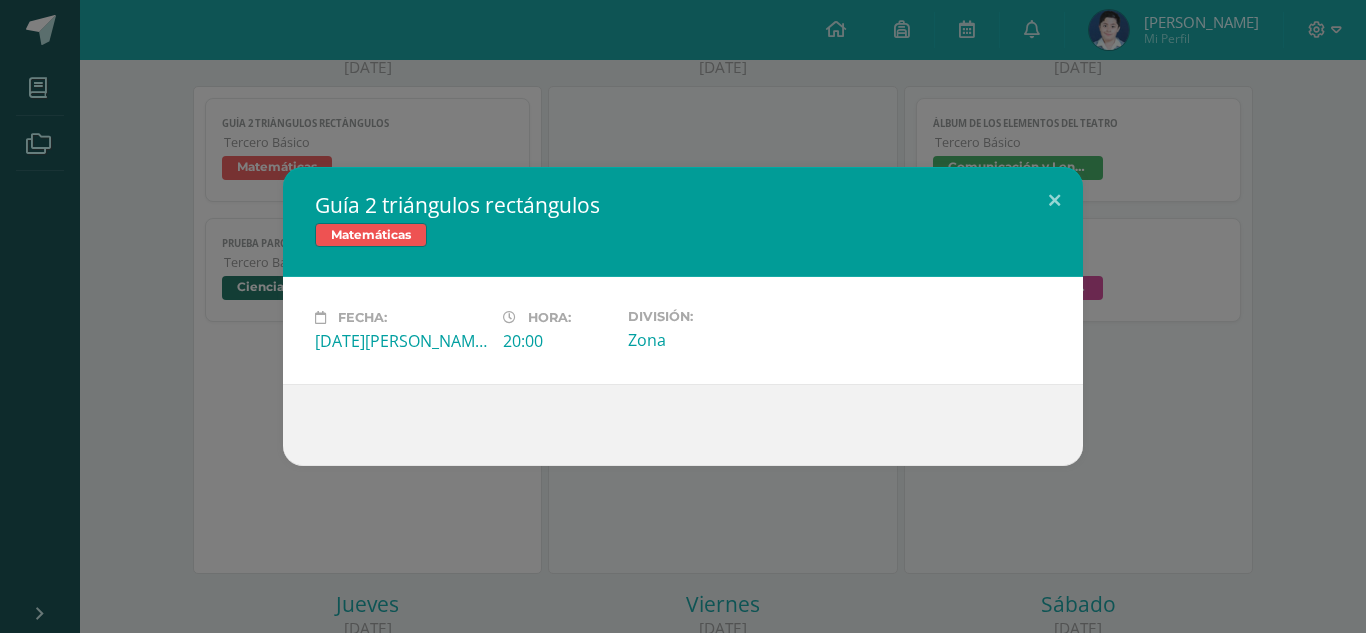 click on "Guía 2 triángulos rectángulos
Matemáticas
Fecha:
Lunes 07 de Julio
Hora:
20:00
División:
Zona
Loading..." at bounding box center [683, 316] 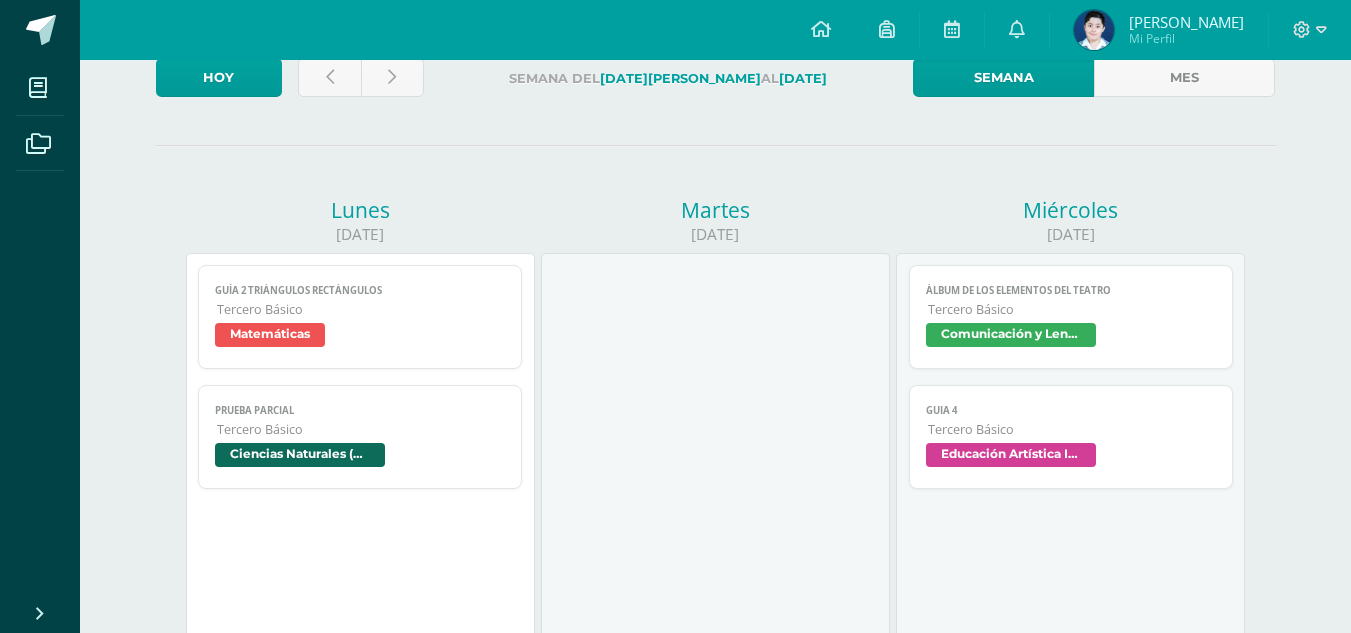 scroll, scrollTop: 0, scrollLeft: 0, axis: both 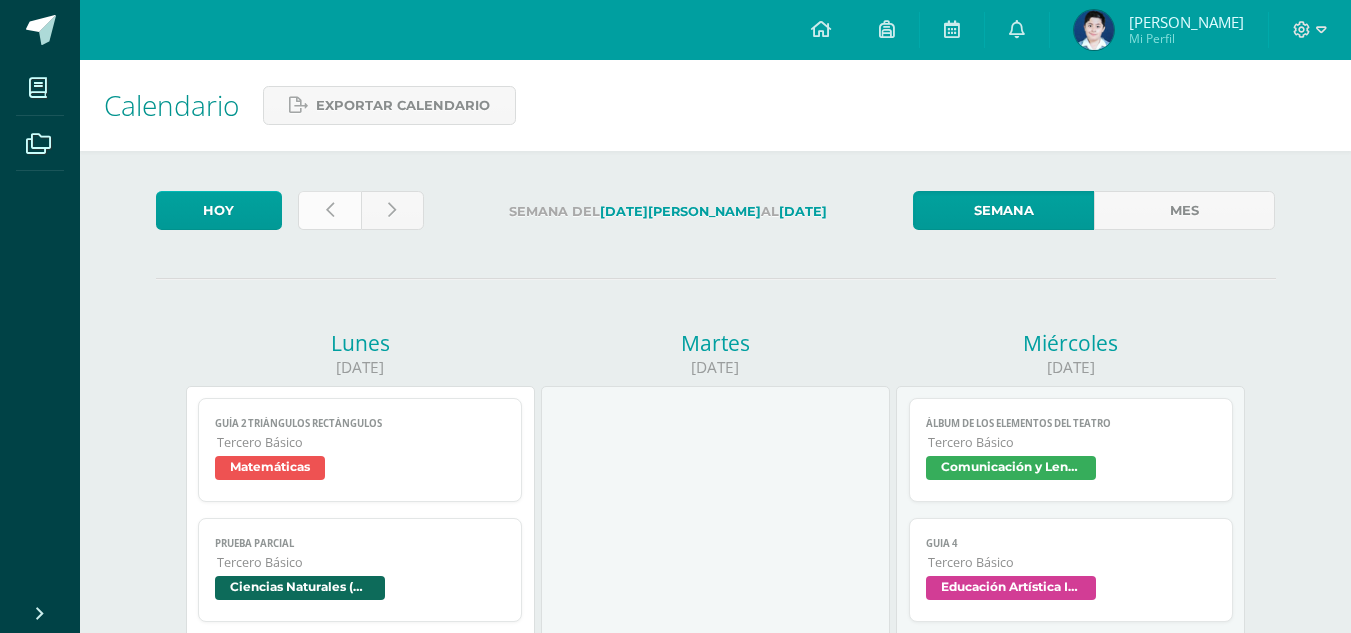 click at bounding box center (329, 210) 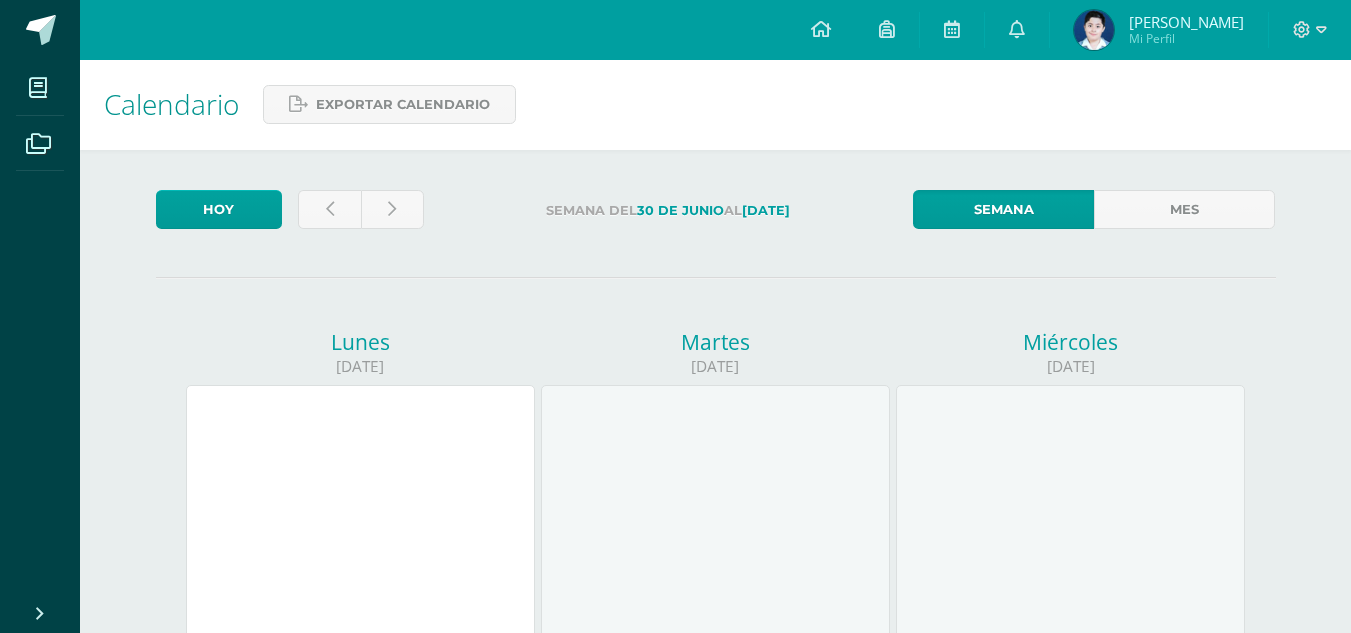 scroll, scrollTop: 0, scrollLeft: 0, axis: both 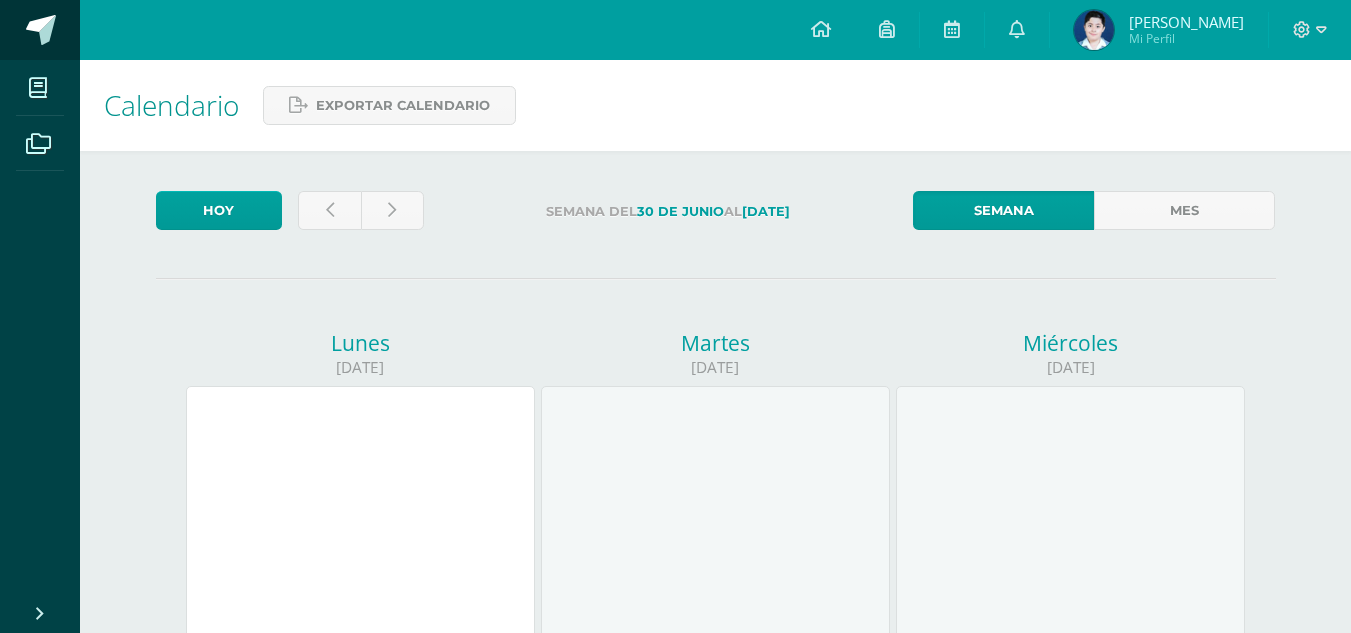 click at bounding box center (40, 30) 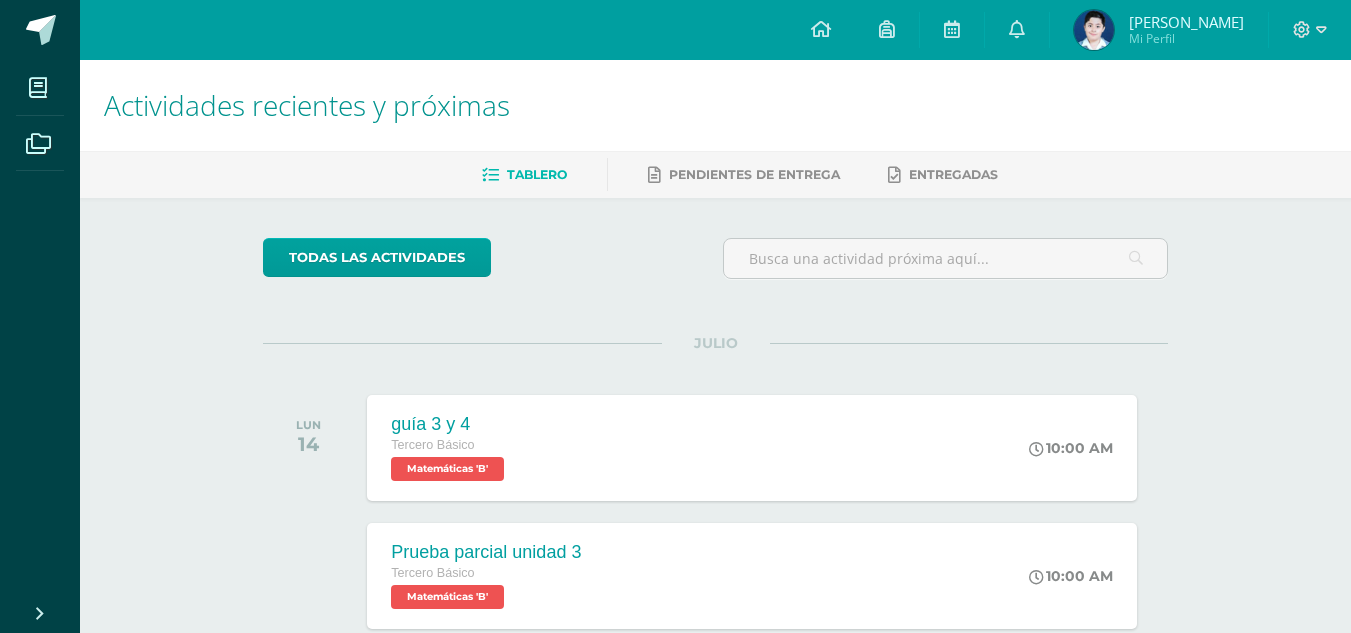 scroll, scrollTop: 300, scrollLeft: 0, axis: vertical 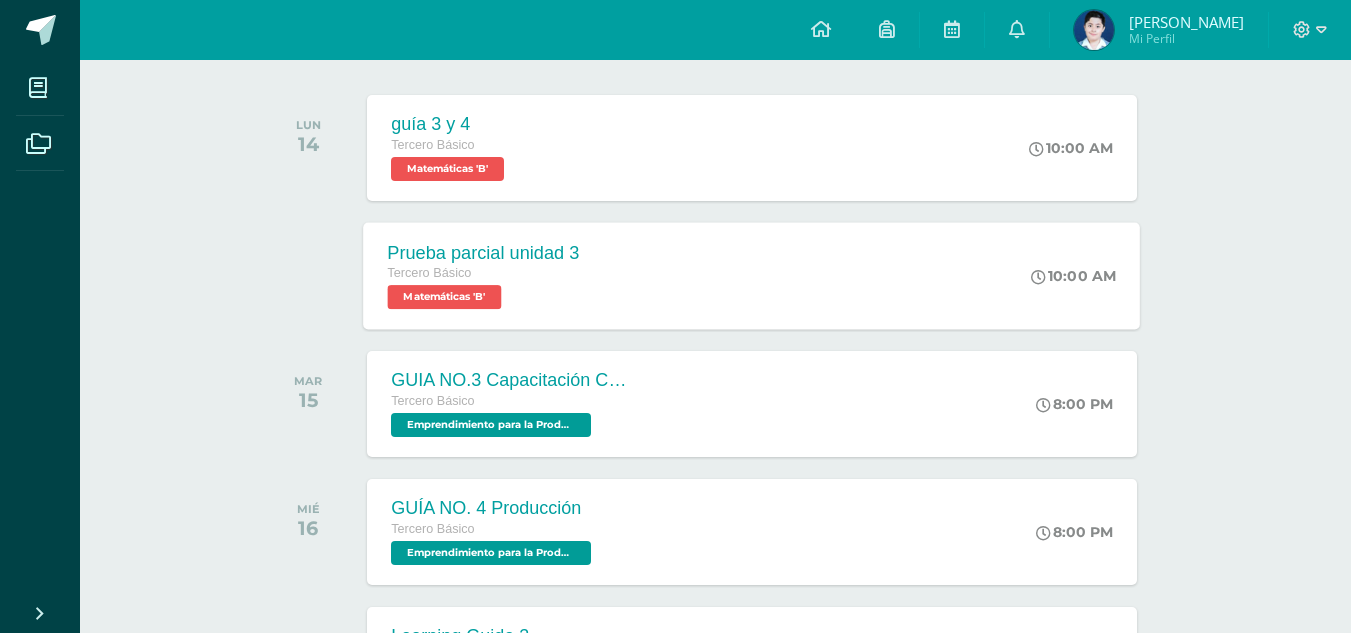 click on "Tercero Básico" at bounding box center (484, 274) 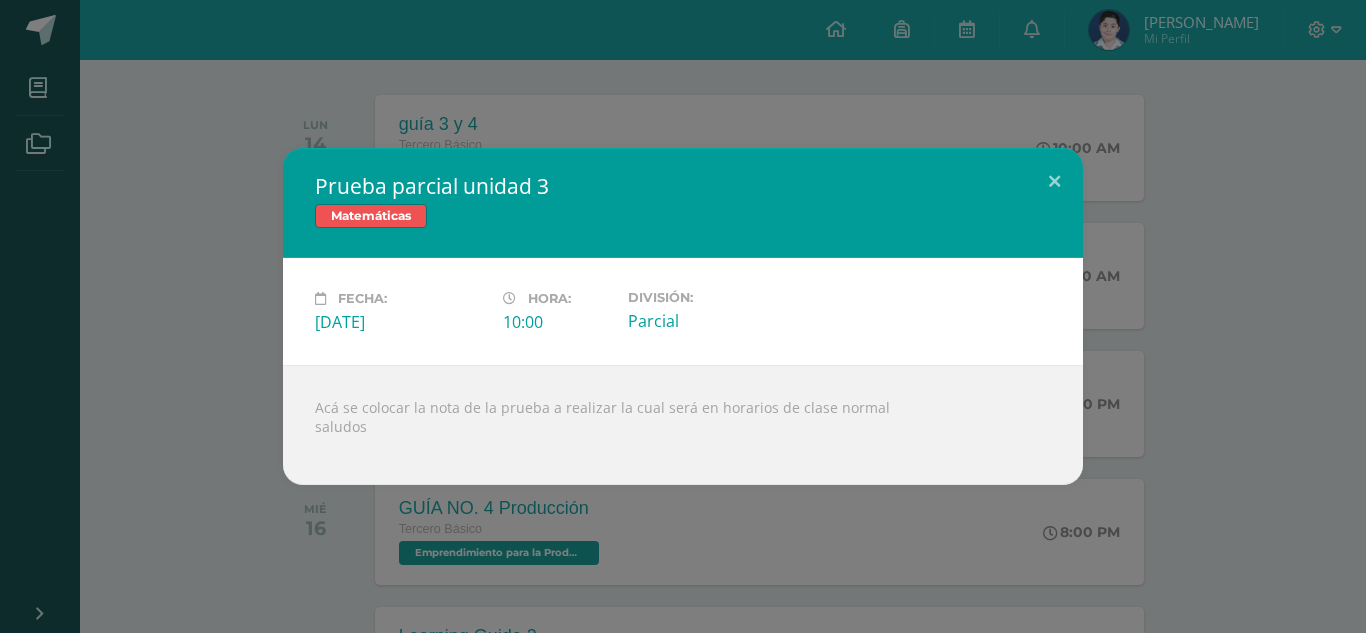 click on "Prueba parcial unidad 3
Matemáticas
Fecha:
Lunes 14 de Julio
Hora:
10:00
División:" at bounding box center [683, 316] 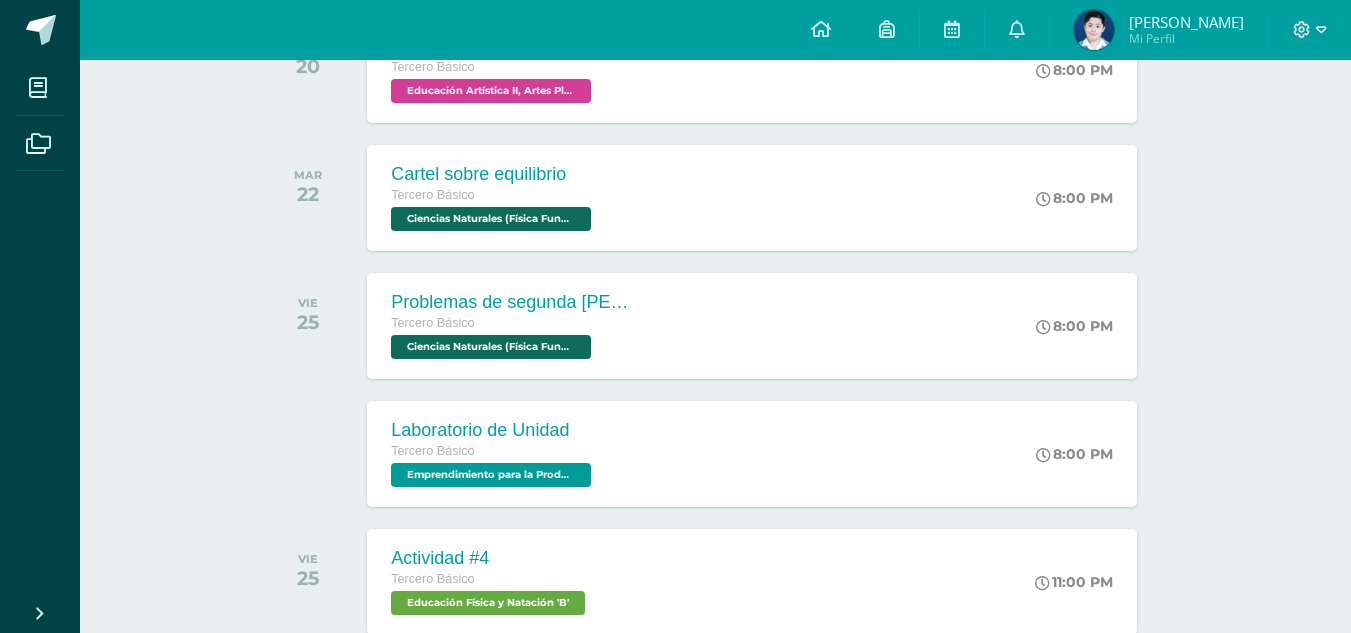 scroll, scrollTop: 1002, scrollLeft: 0, axis: vertical 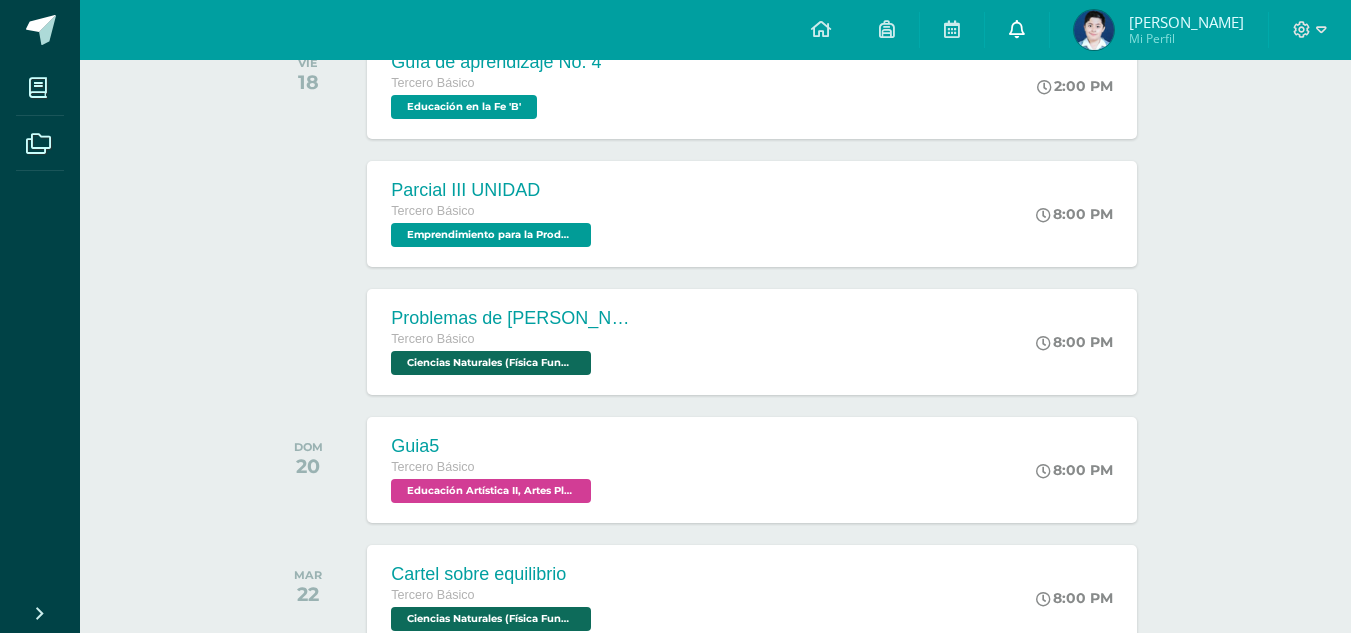 click at bounding box center (1017, 30) 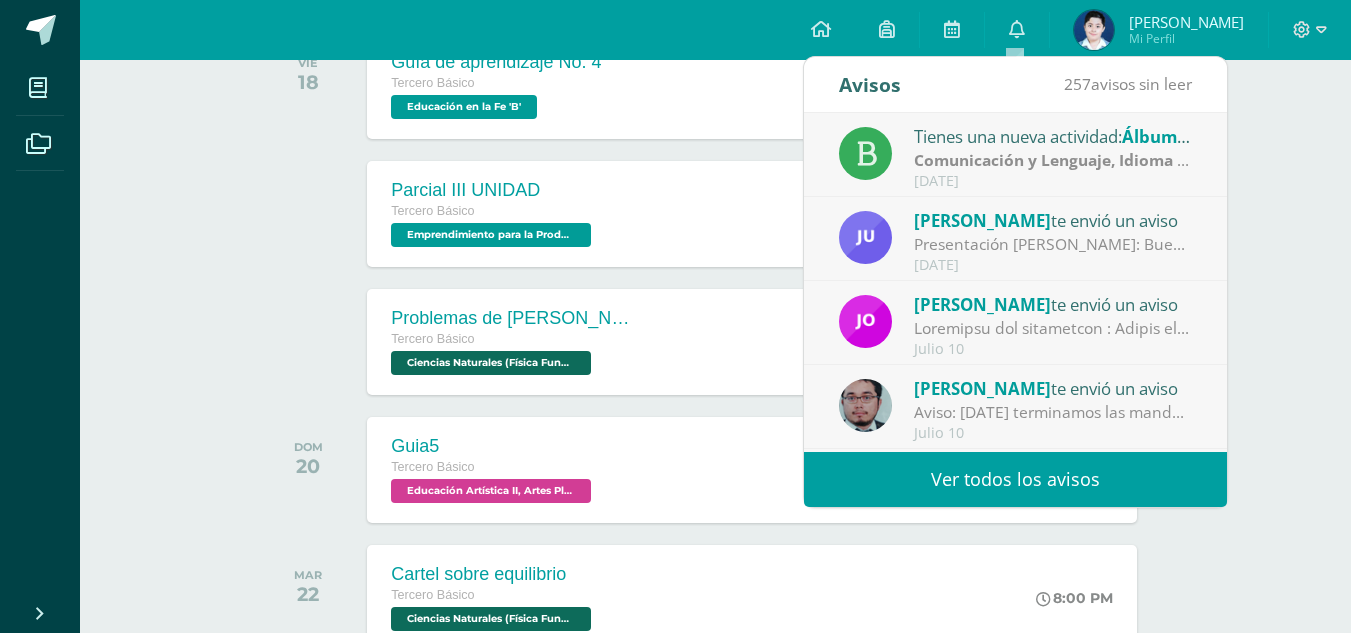 click on "Ver todos los avisos" at bounding box center (1015, 479) 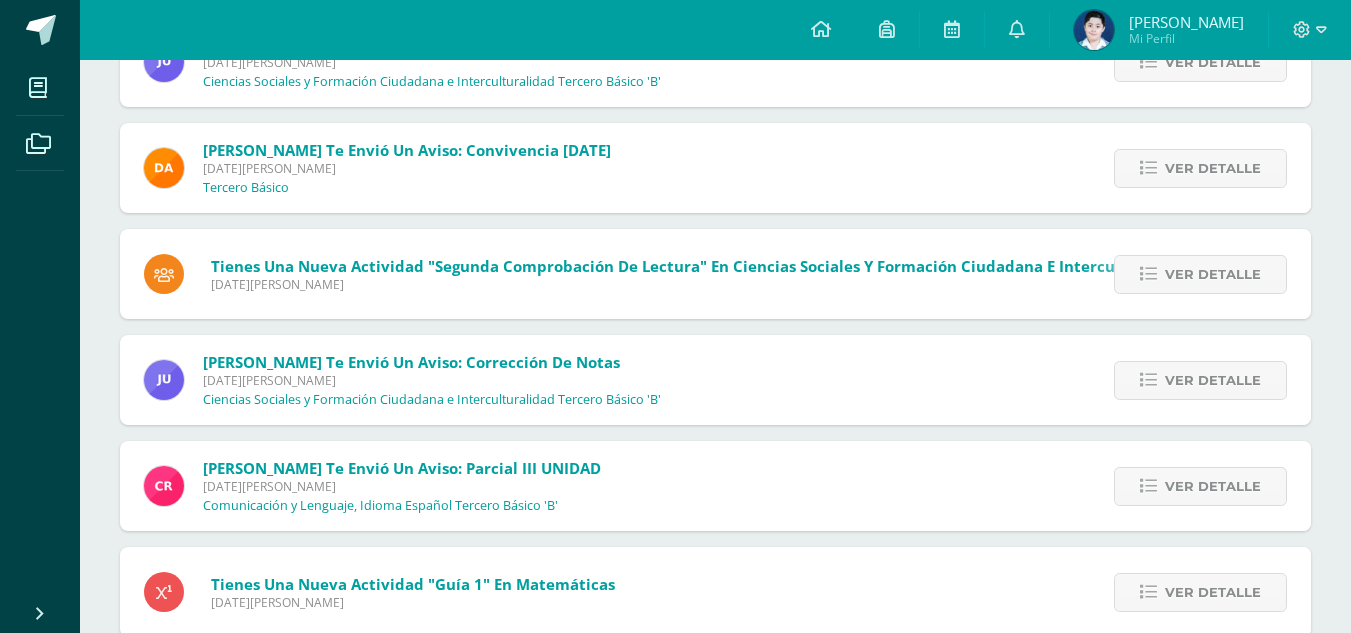 scroll, scrollTop: 5034, scrollLeft: 0, axis: vertical 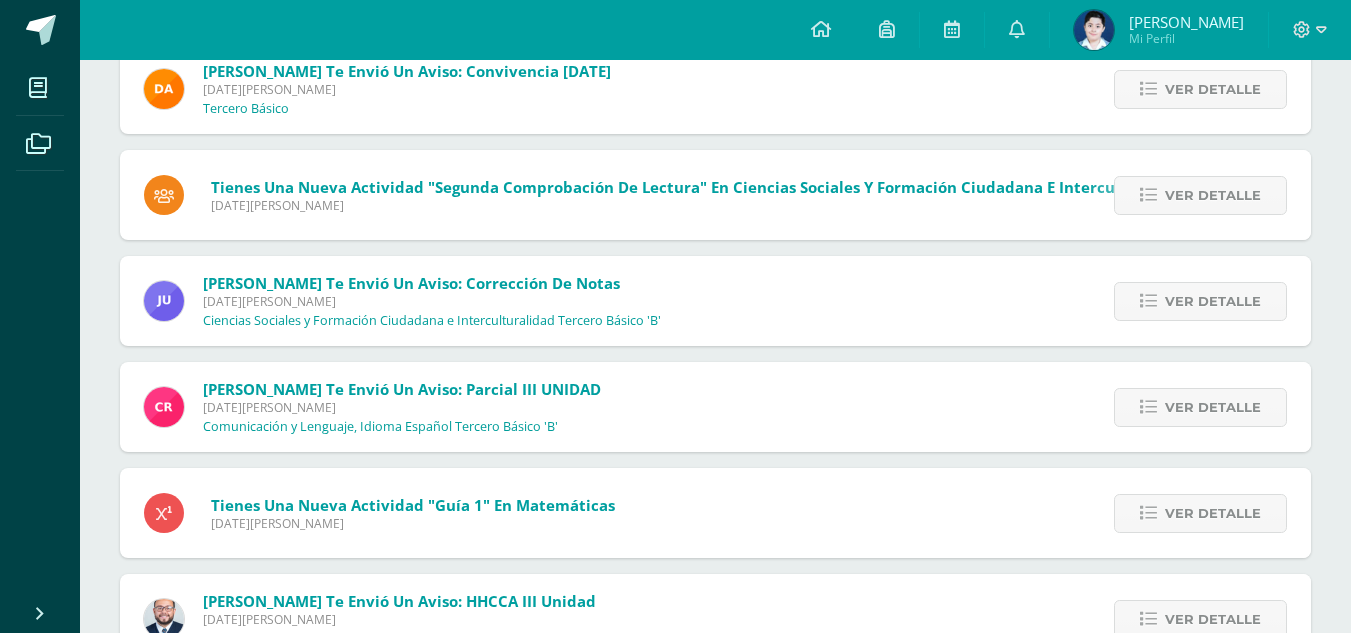 click at bounding box center (164, 514) 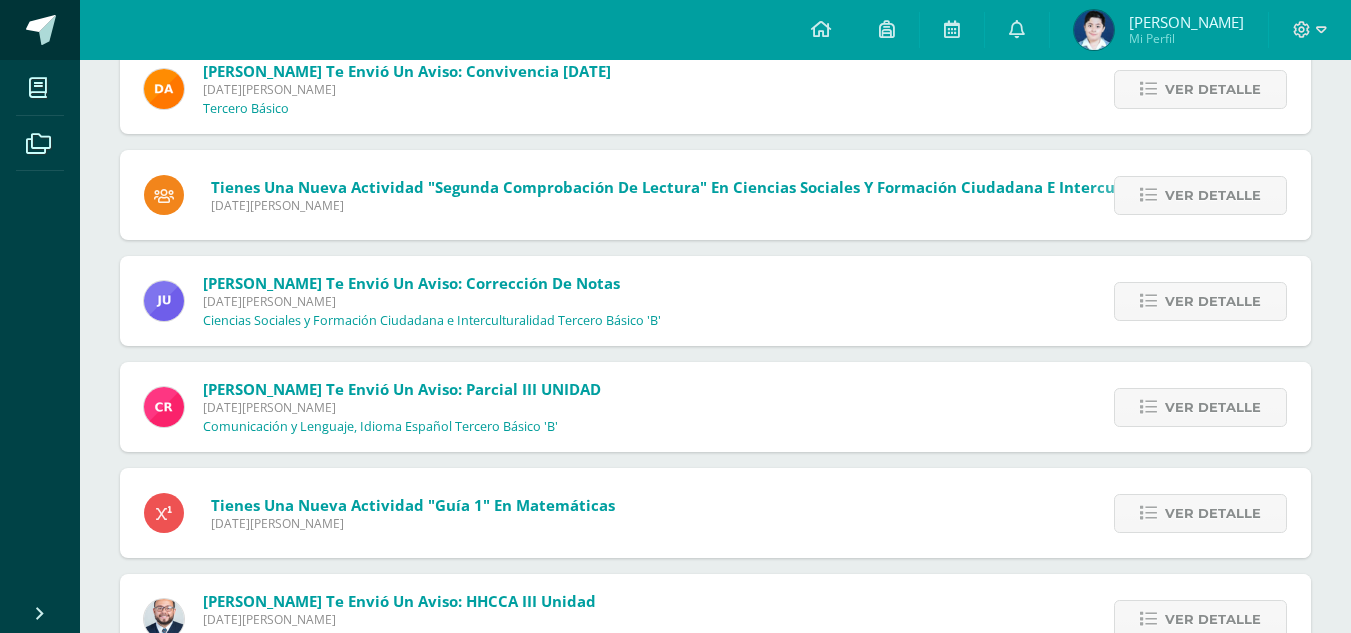 click at bounding box center (40, 30) 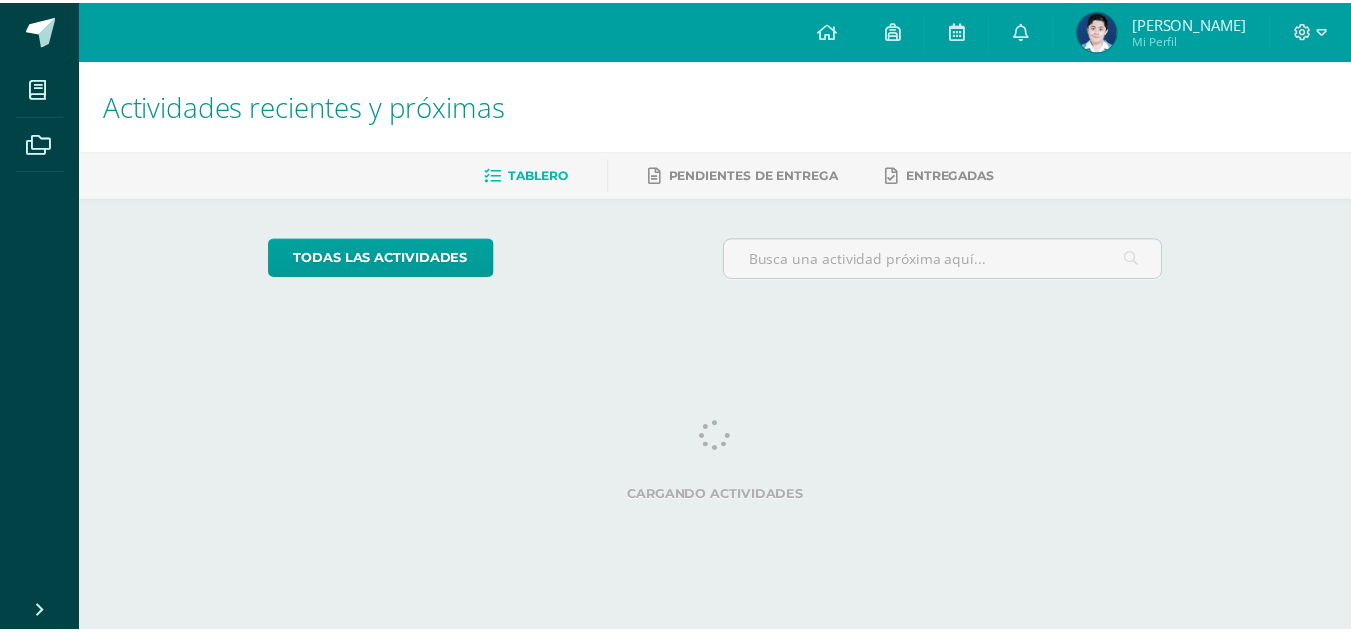 scroll, scrollTop: 0, scrollLeft: 0, axis: both 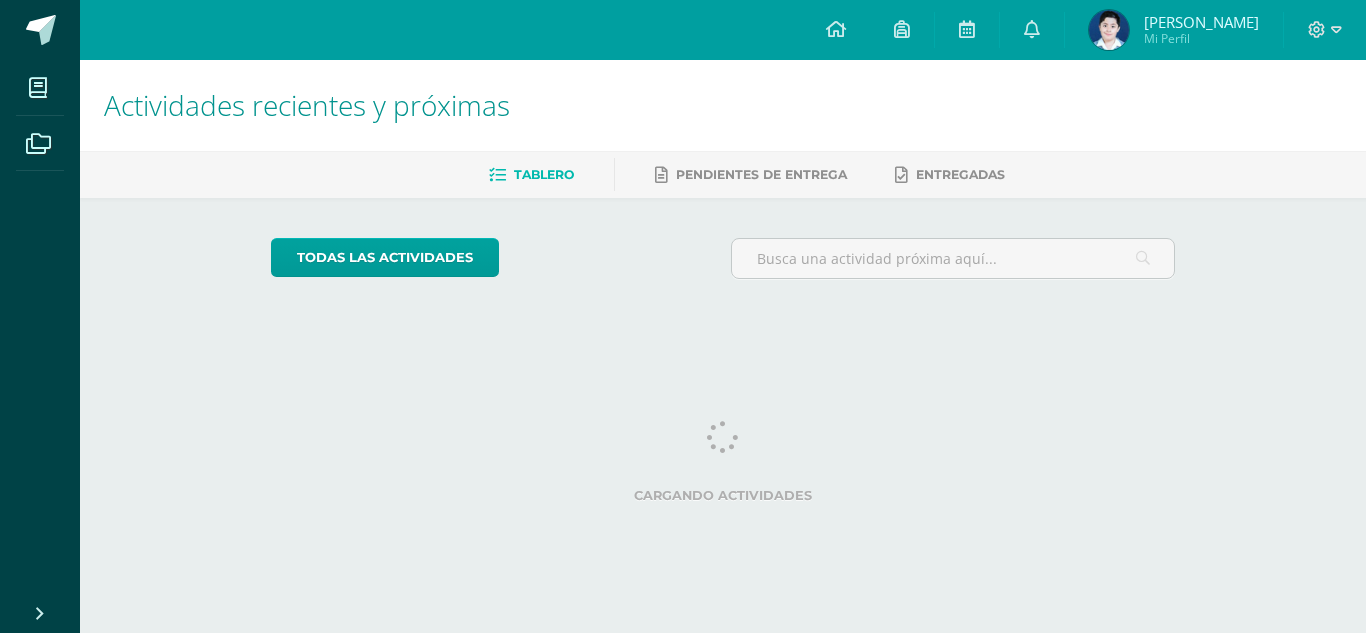 click at bounding box center [967, 30] 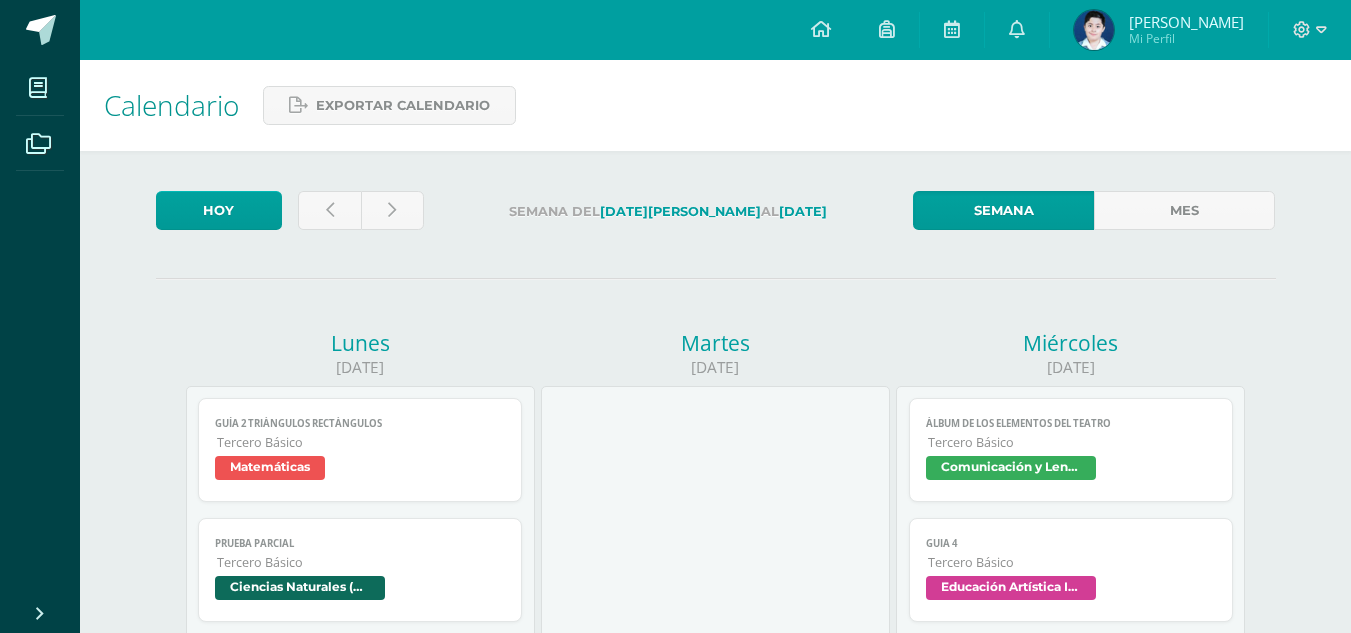 scroll, scrollTop: 0, scrollLeft: 0, axis: both 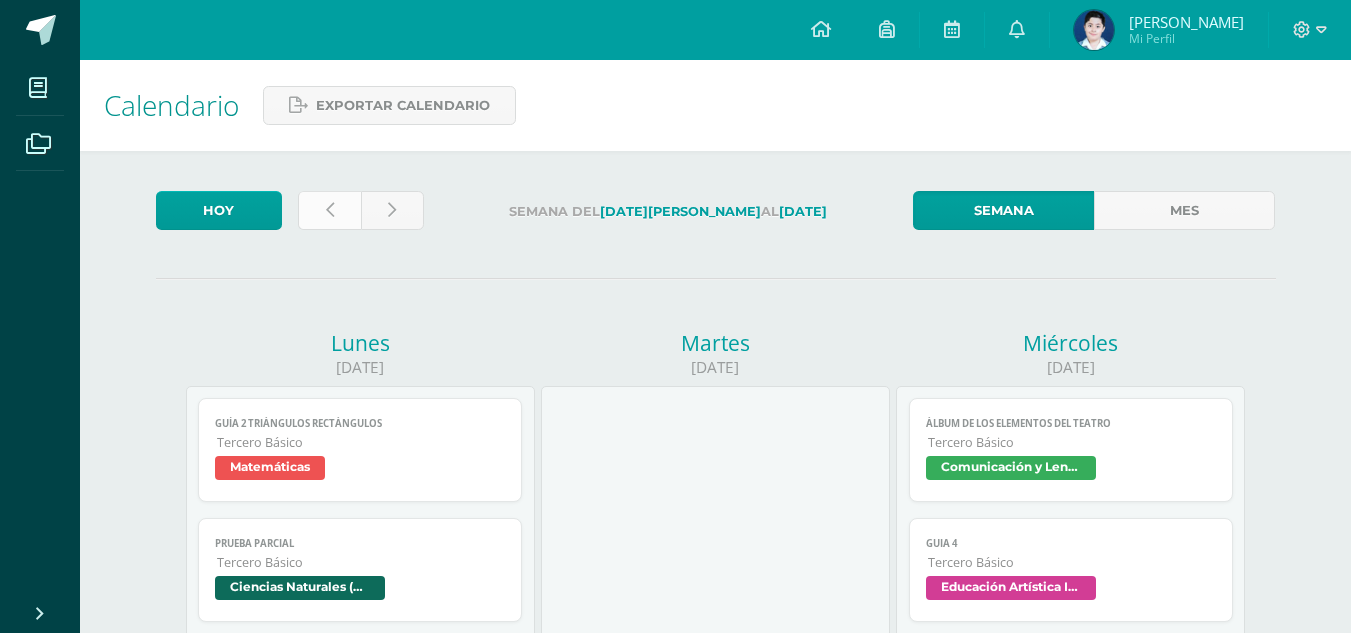 click at bounding box center [329, 210] 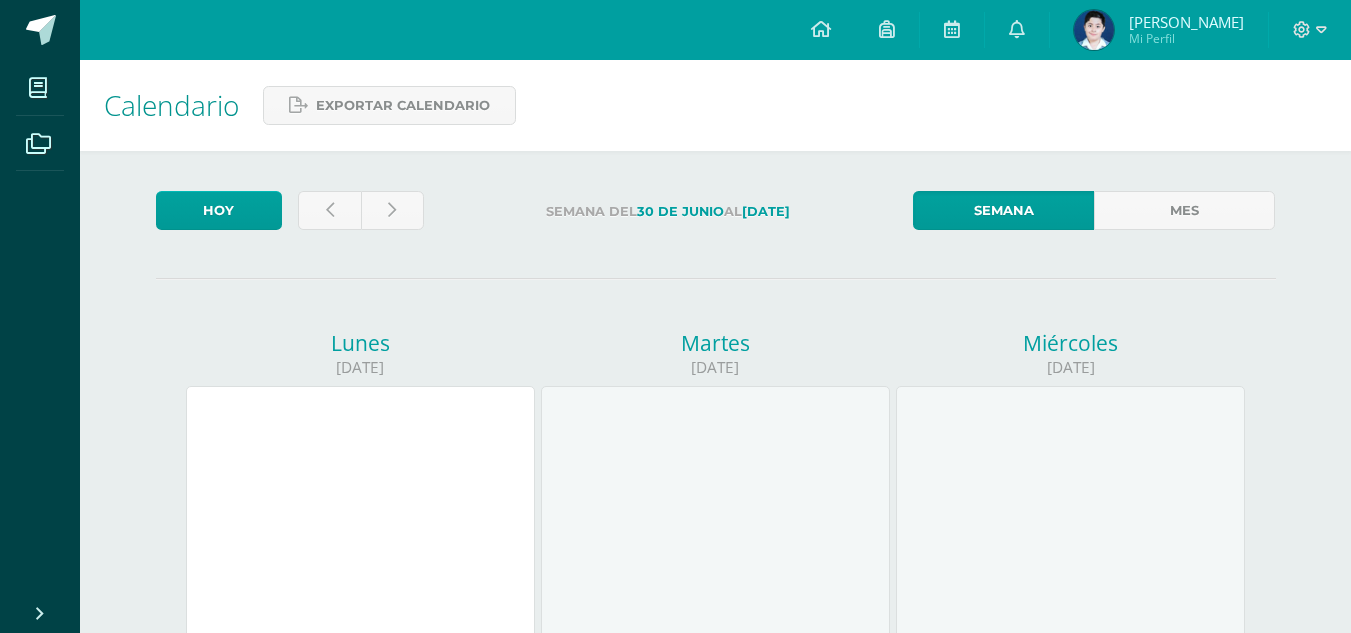 scroll, scrollTop: 0, scrollLeft: 0, axis: both 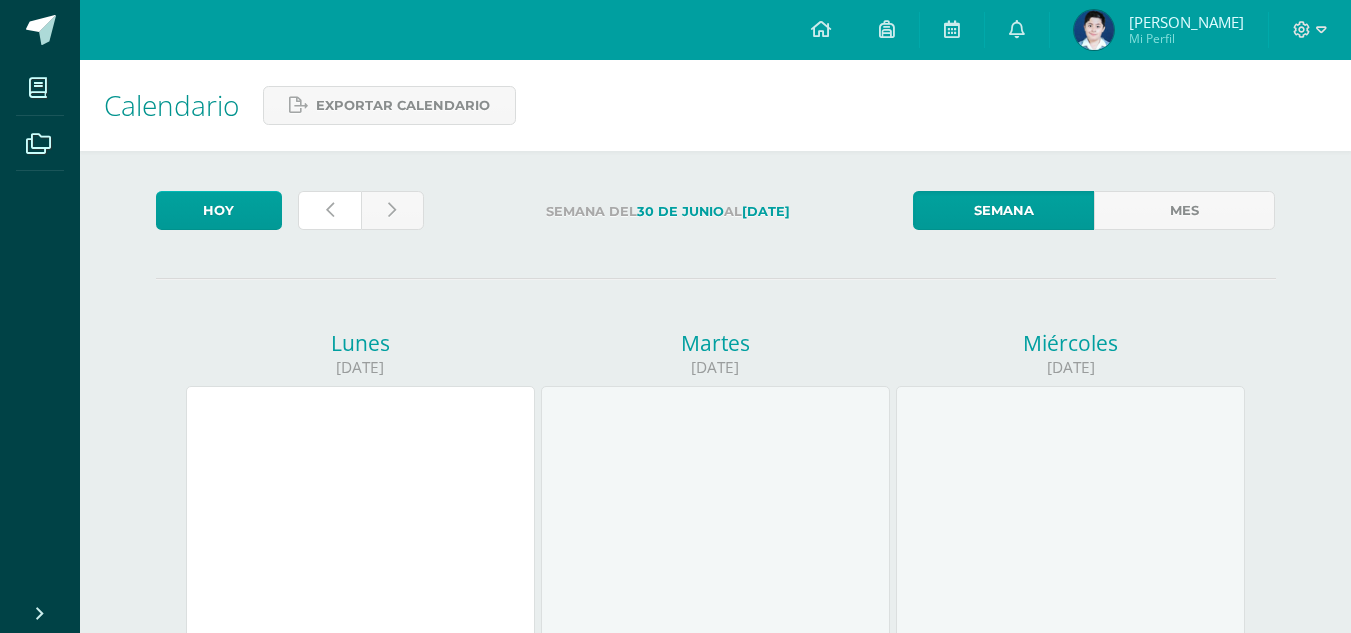 click at bounding box center [329, 210] 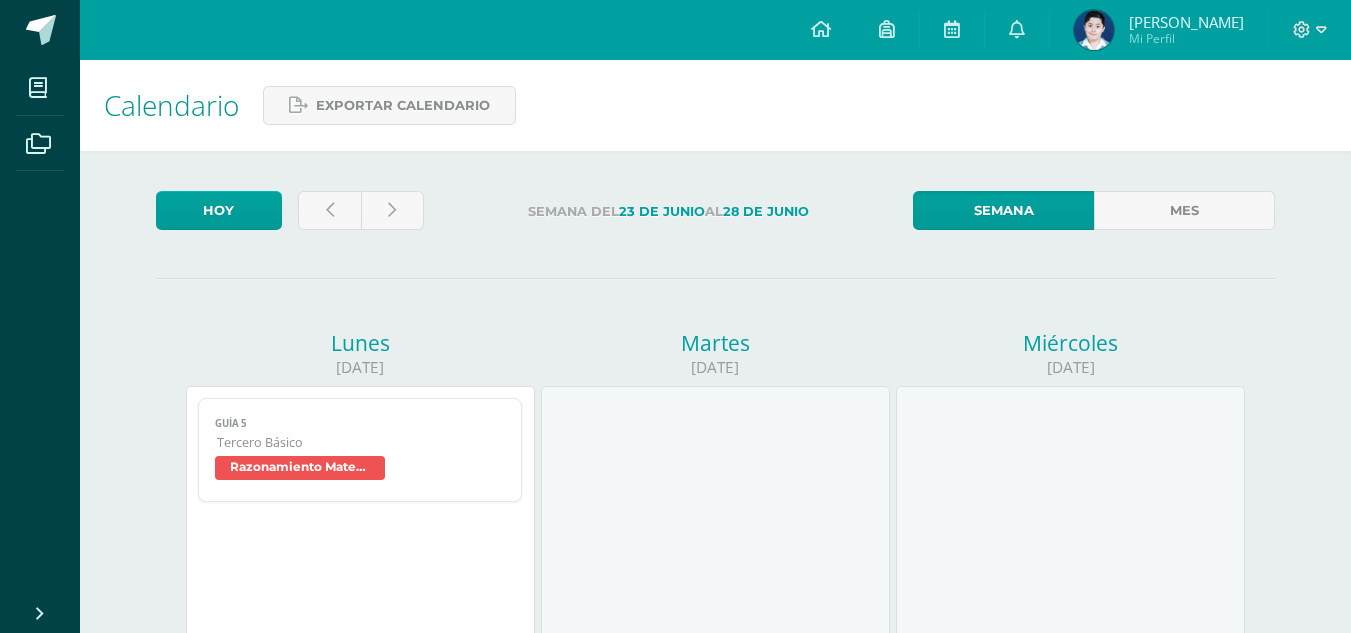 scroll, scrollTop: 0, scrollLeft: 0, axis: both 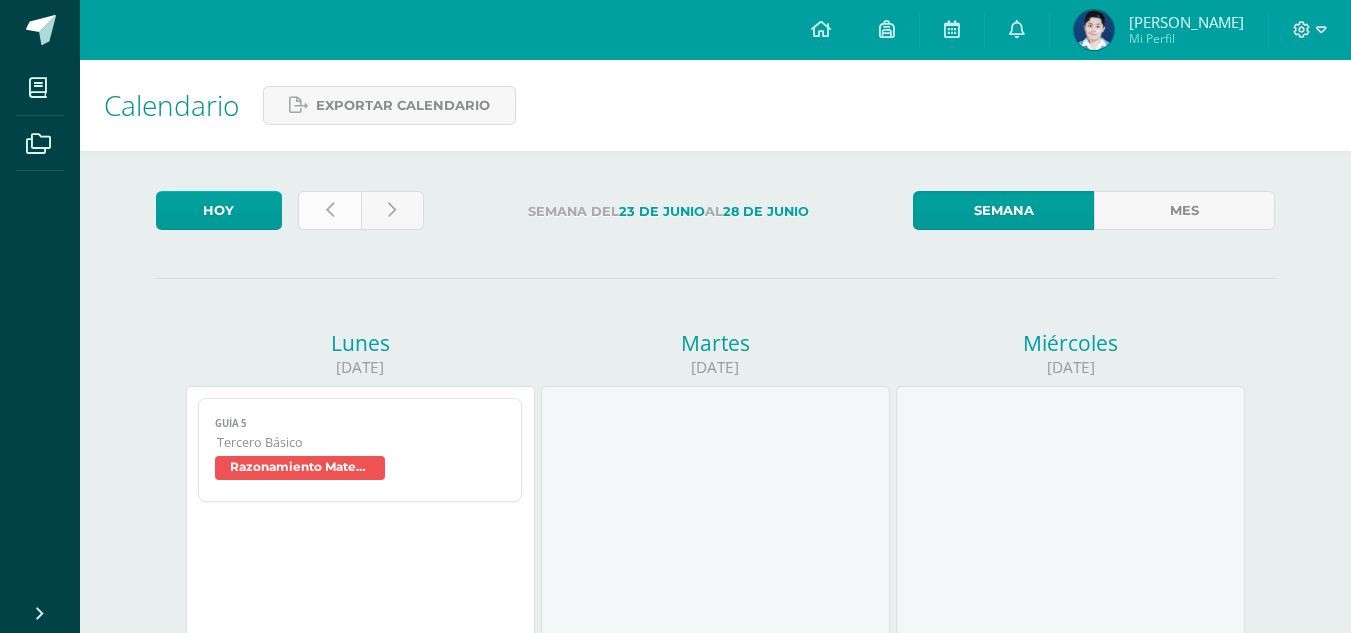 click at bounding box center [329, 210] 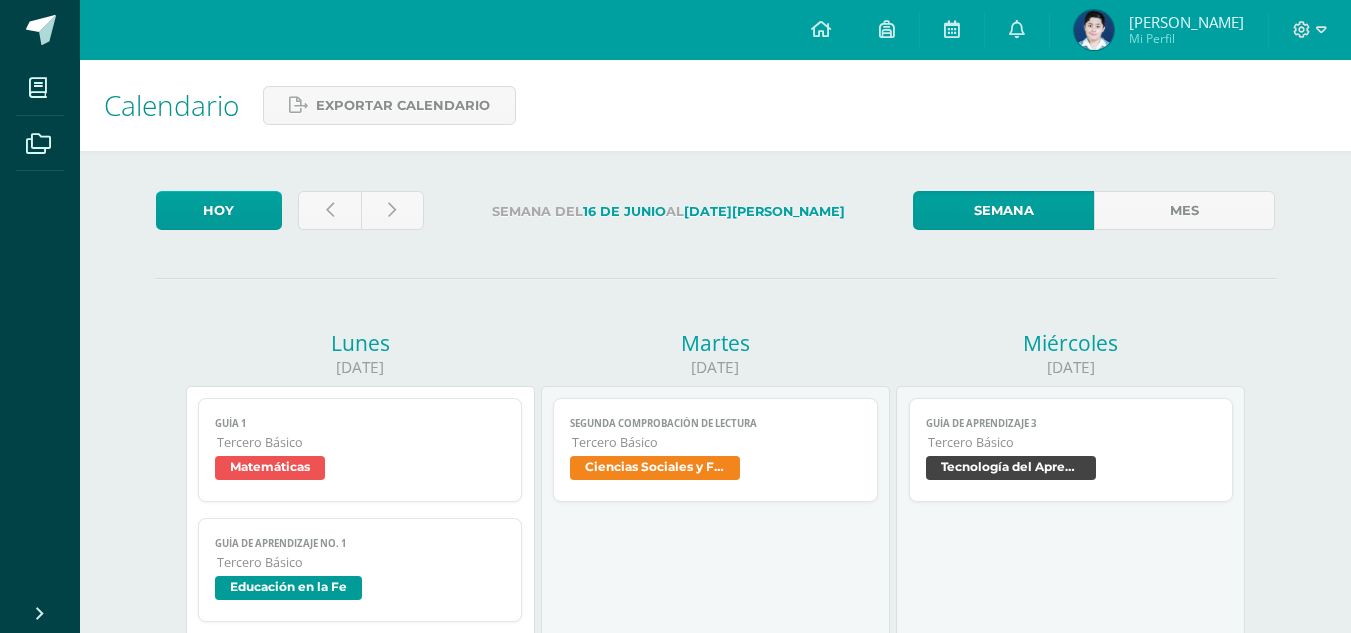 scroll, scrollTop: 100, scrollLeft: 0, axis: vertical 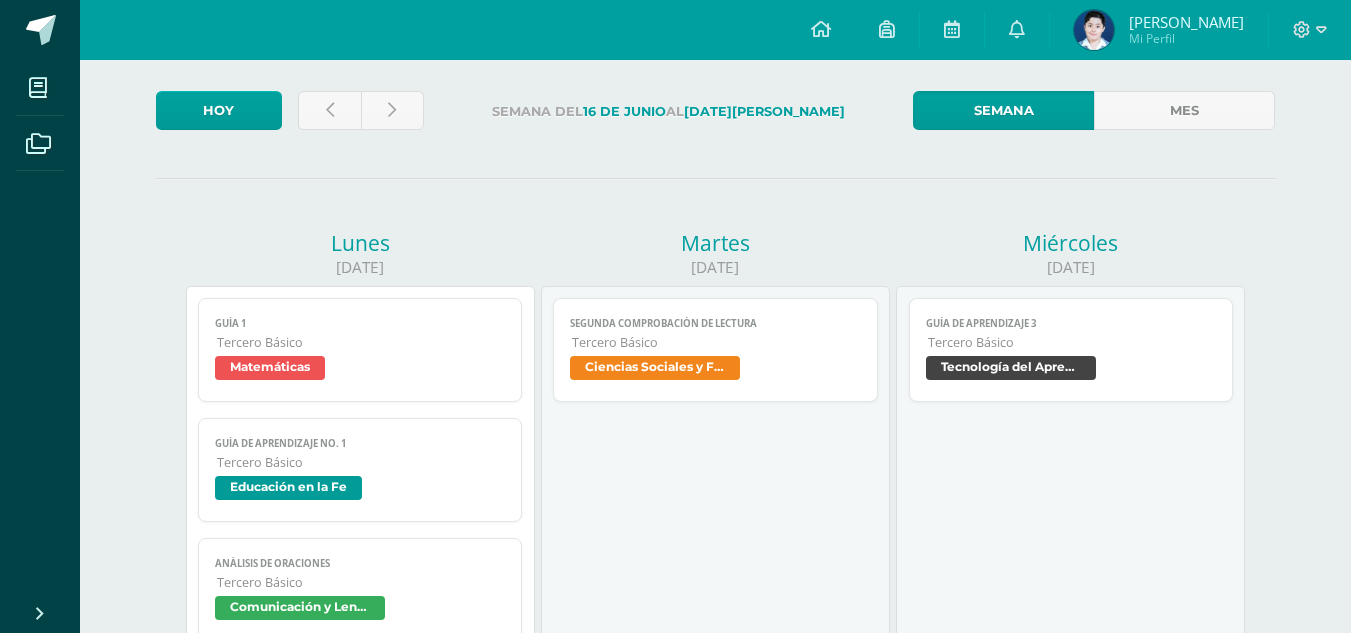 click on "Matemáticas" at bounding box center [270, 368] 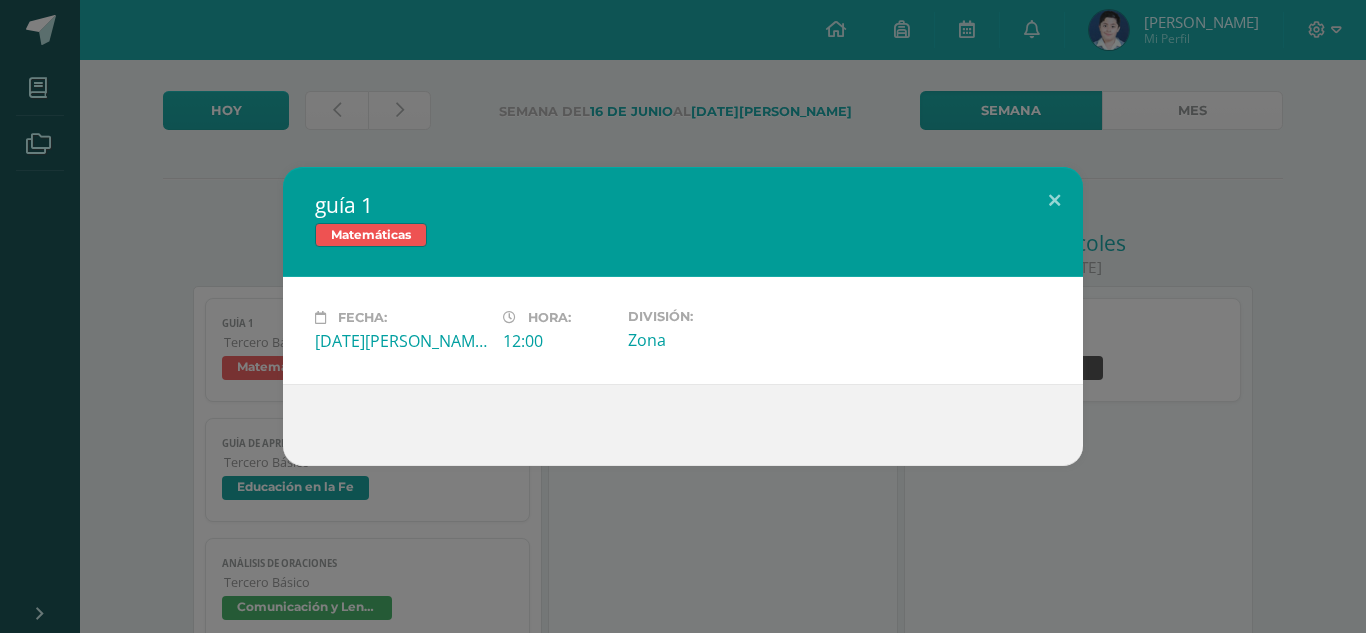 click on "guía 1
Matemáticas
Fecha:
Lunes 16 de Junio
Hora:
12:00
División:
Zona" at bounding box center [683, 316] 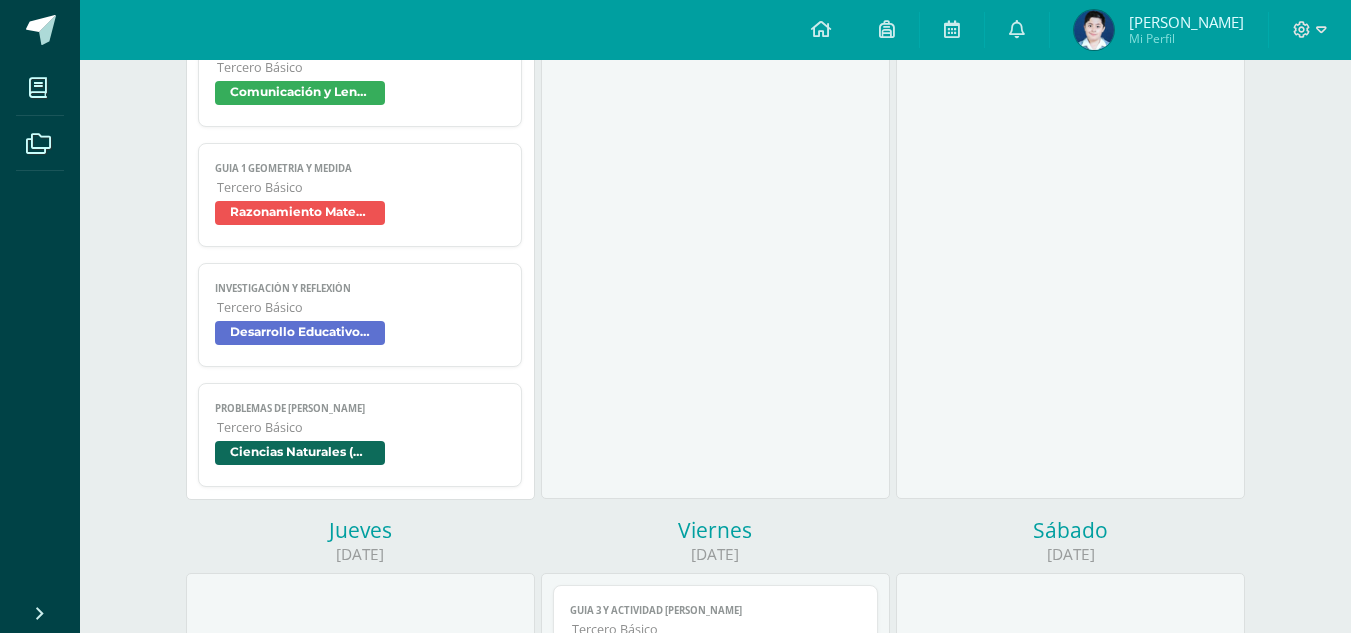 scroll, scrollTop: 400, scrollLeft: 0, axis: vertical 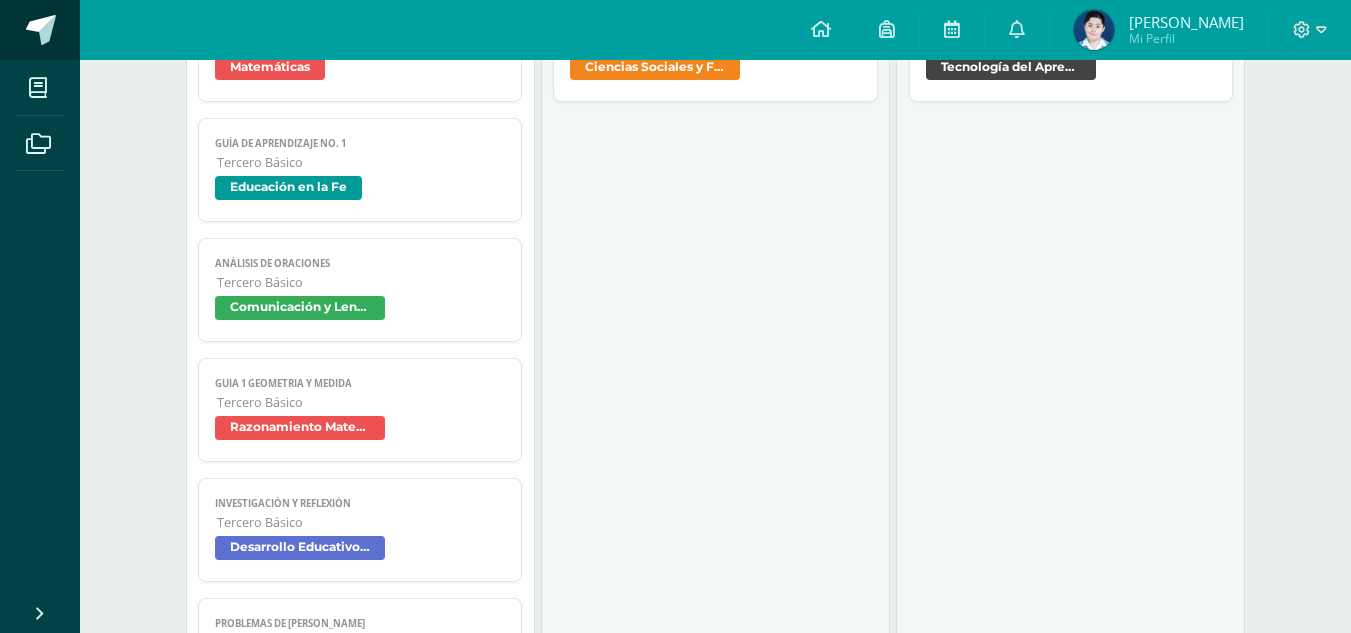 click at bounding box center [41, 30] 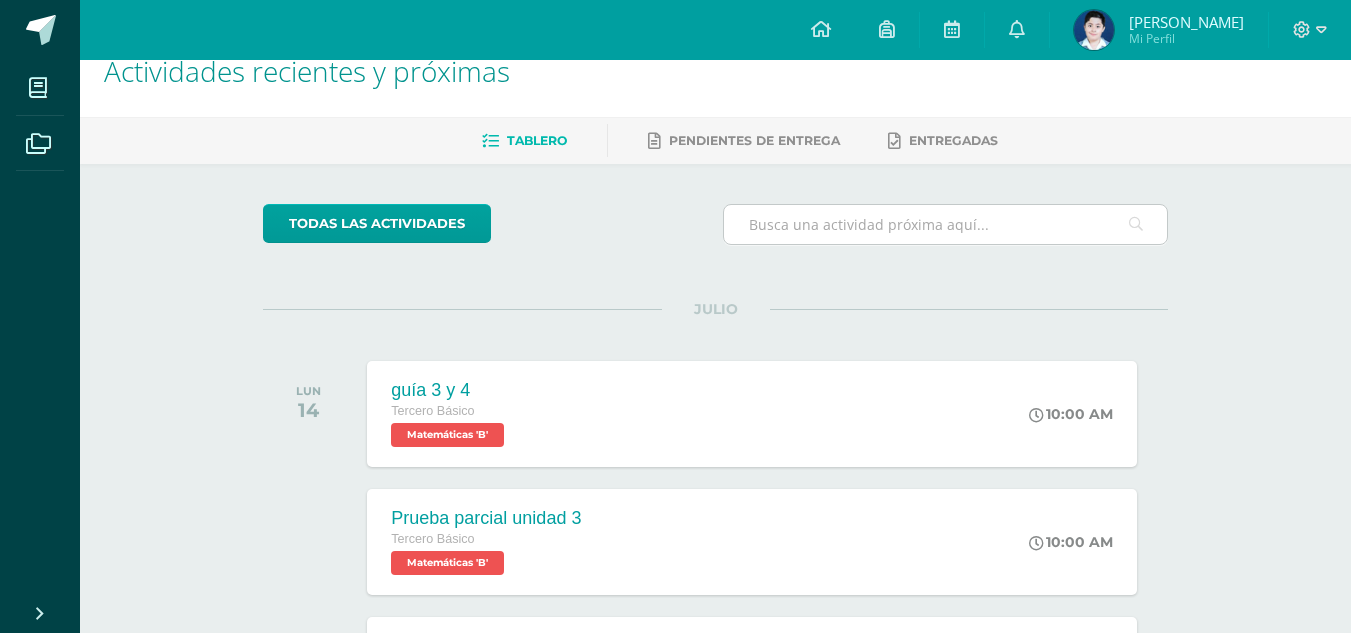 scroll, scrollTop: 0, scrollLeft: 0, axis: both 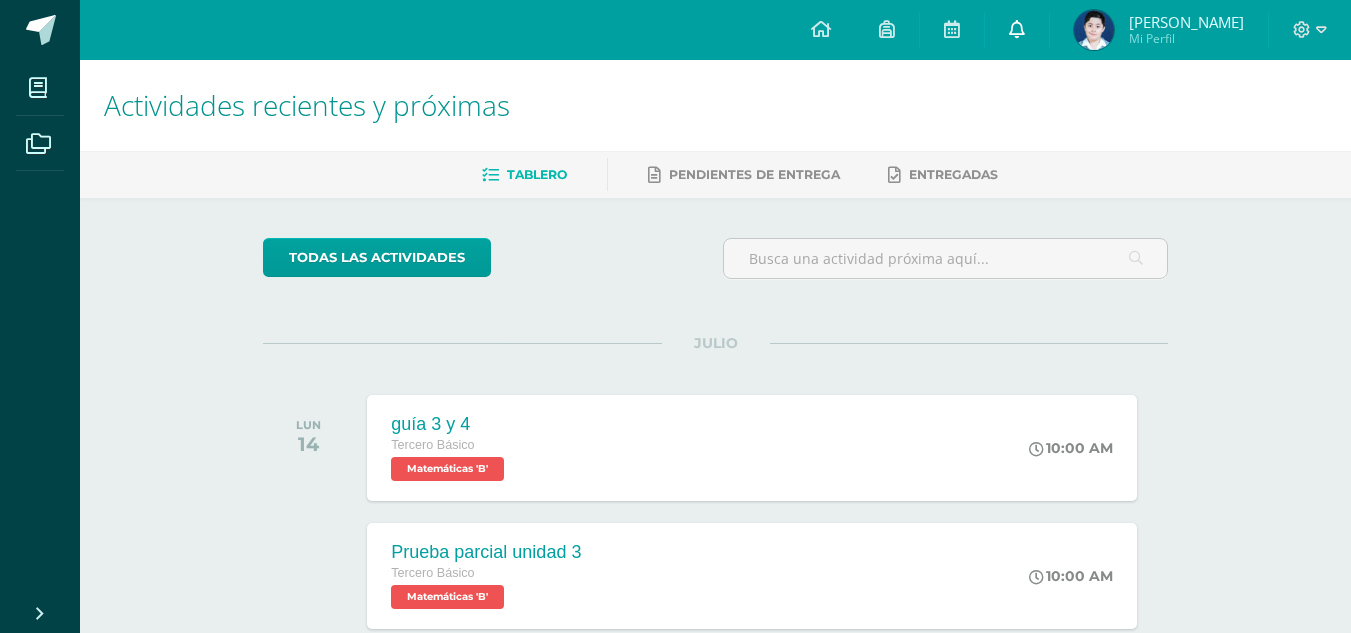 click at bounding box center (1017, 30) 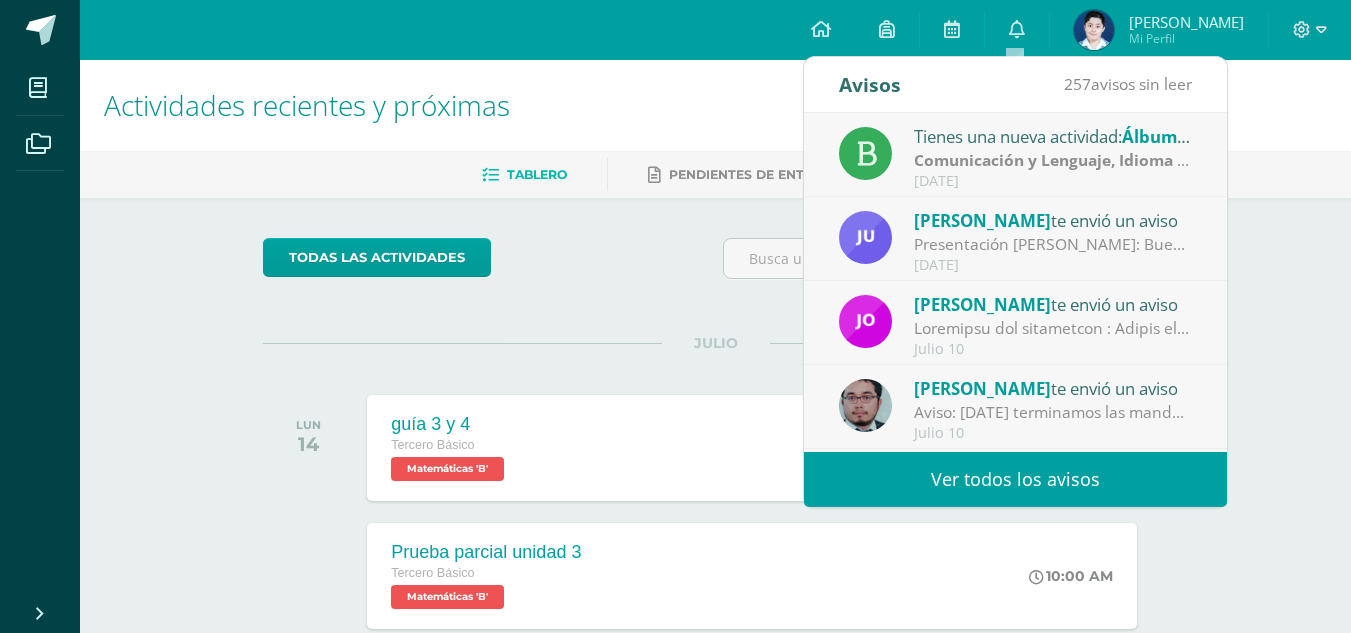 click on "Ver todos los avisos" at bounding box center [1015, 479] 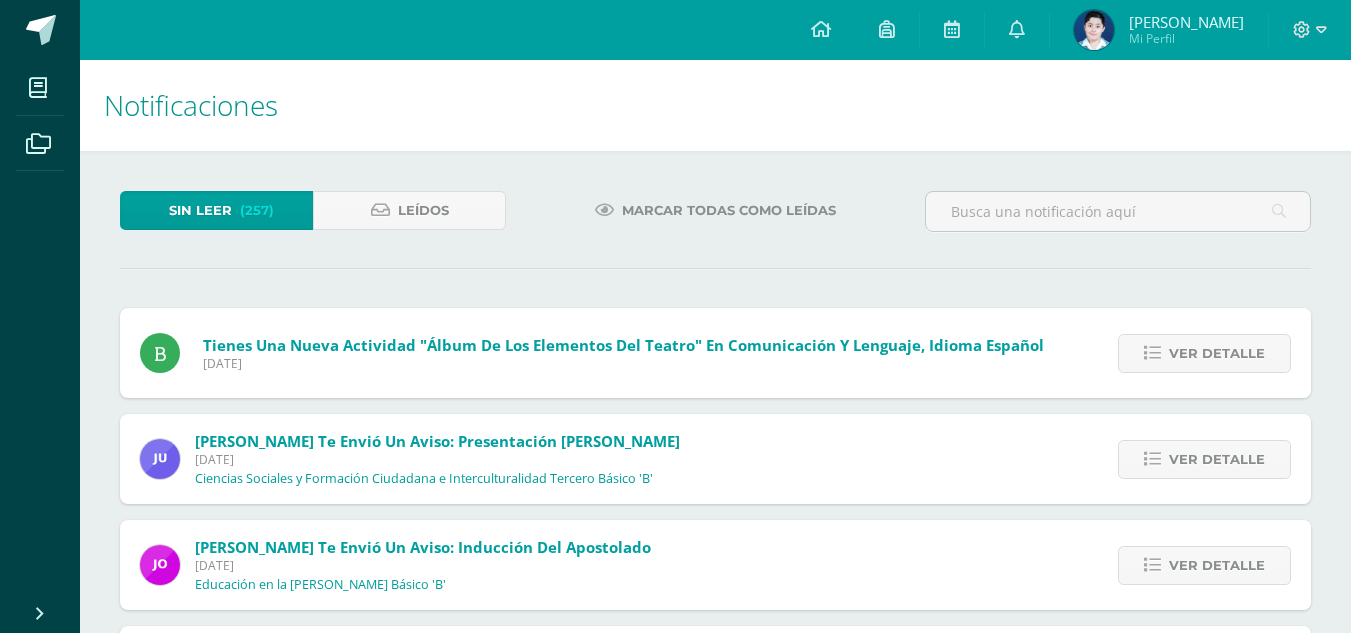 scroll, scrollTop: 0, scrollLeft: 0, axis: both 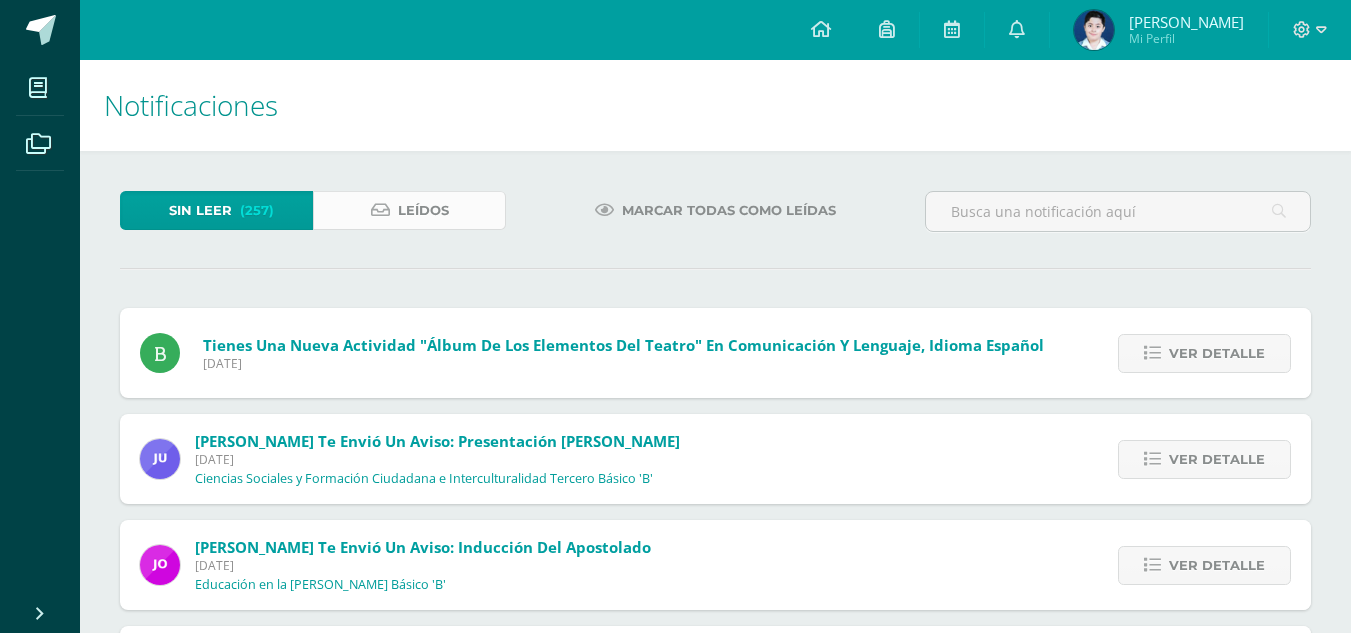 click on "Leídos" at bounding box center [409, 210] 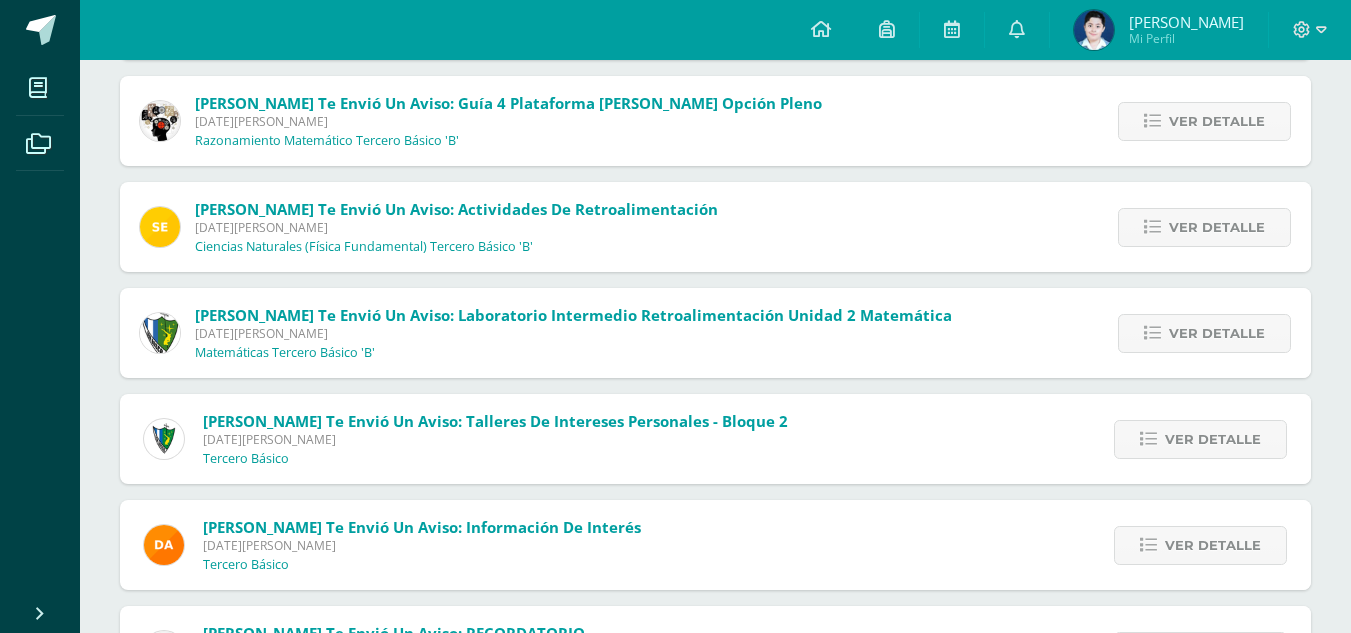 scroll, scrollTop: 874, scrollLeft: 0, axis: vertical 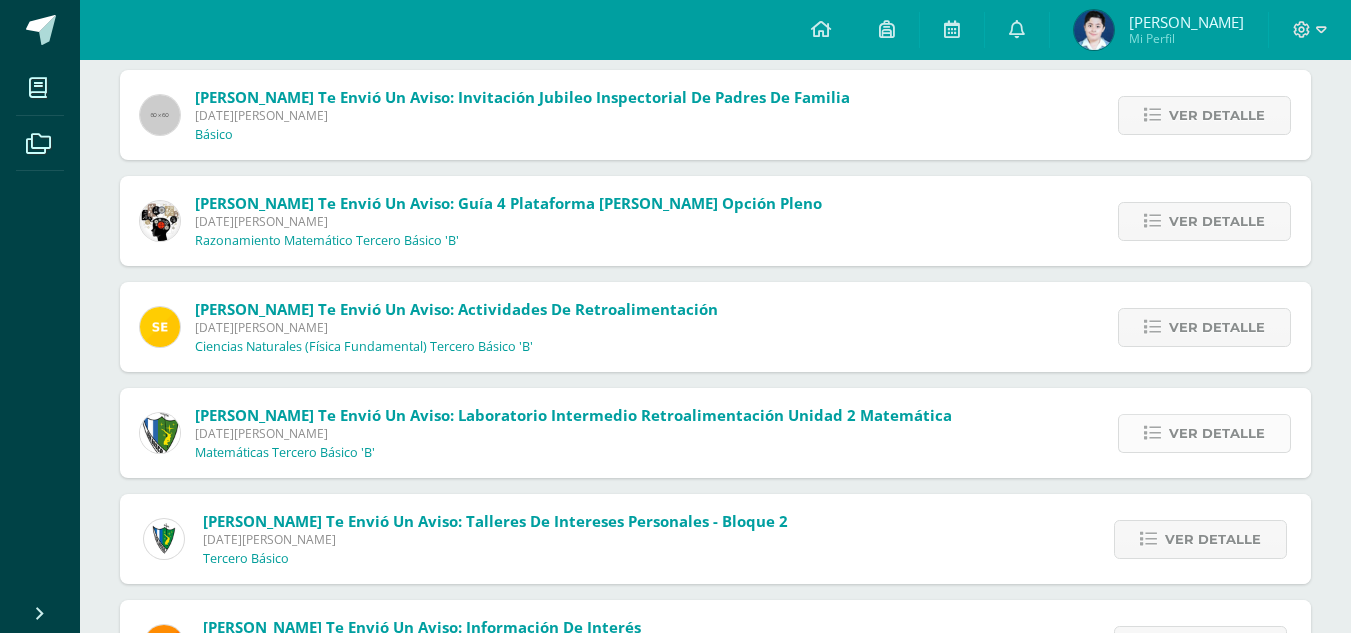 click on "Ver detalle" at bounding box center (1217, 433) 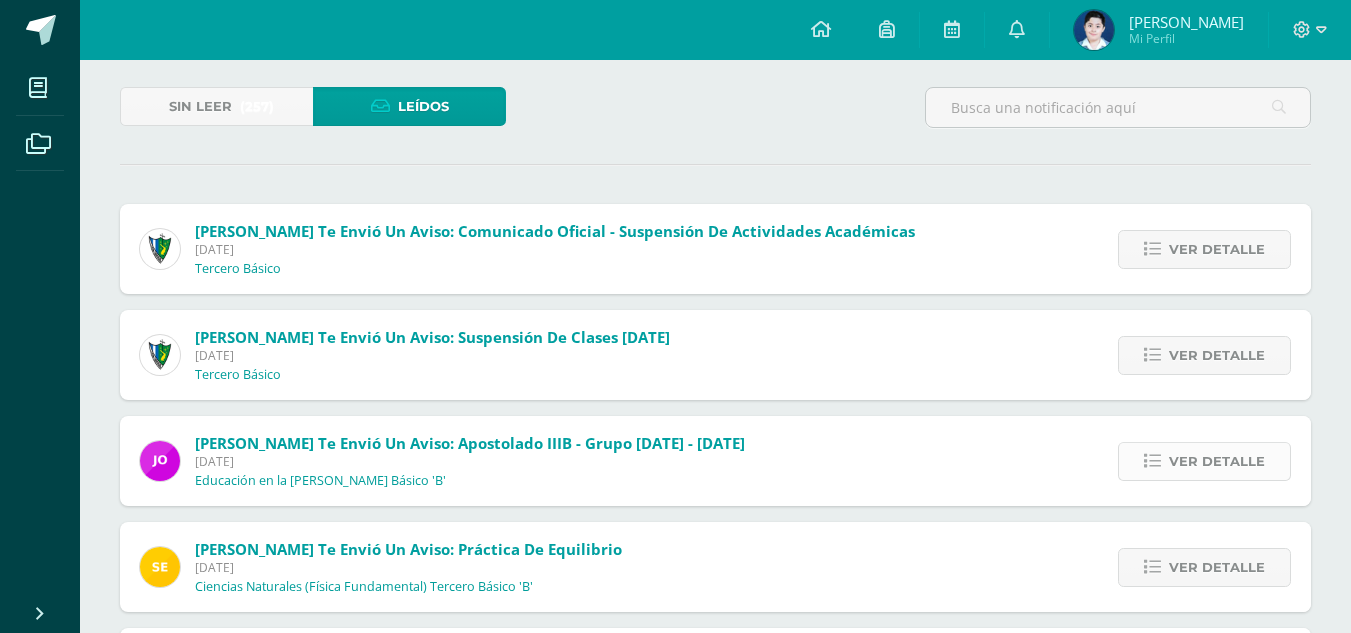 scroll, scrollTop: 0, scrollLeft: 0, axis: both 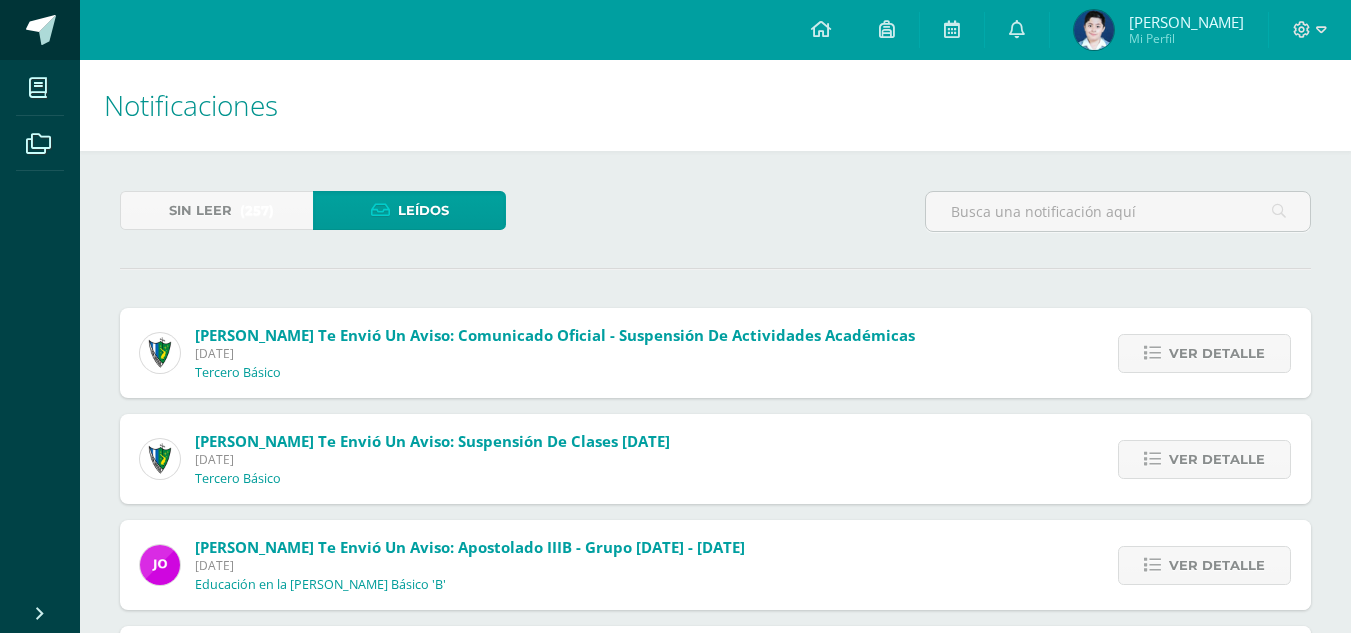 click at bounding box center (40, 30) 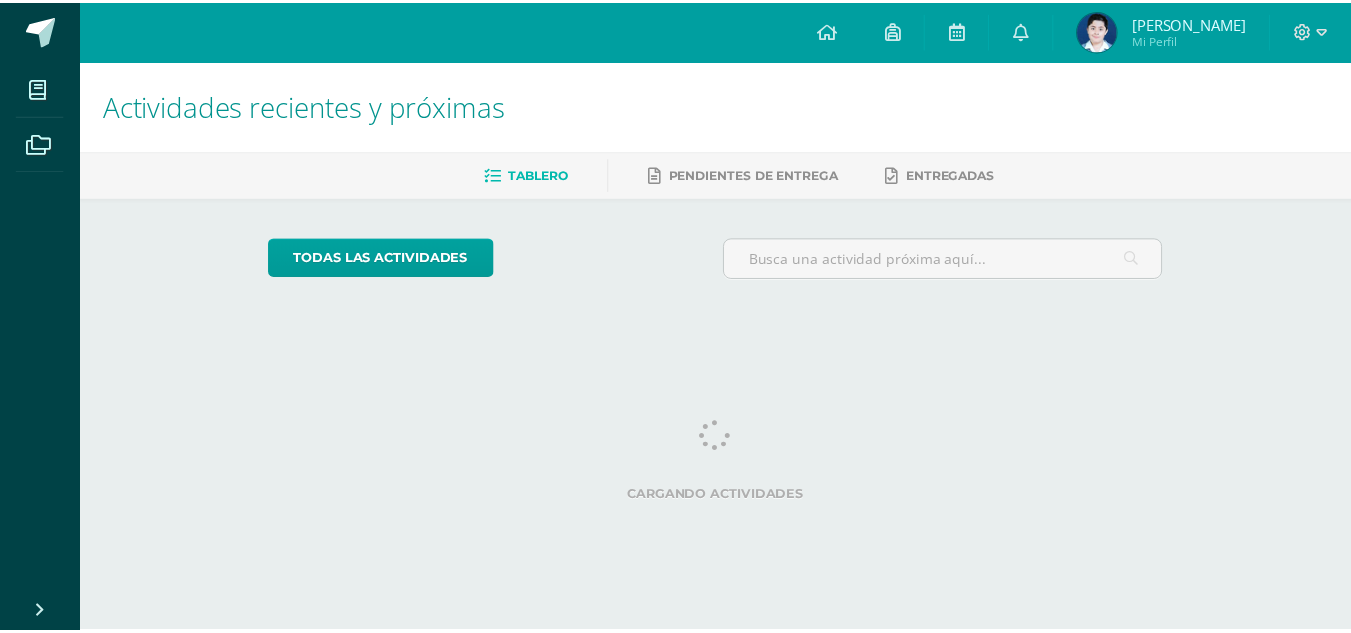 scroll, scrollTop: 0, scrollLeft: 0, axis: both 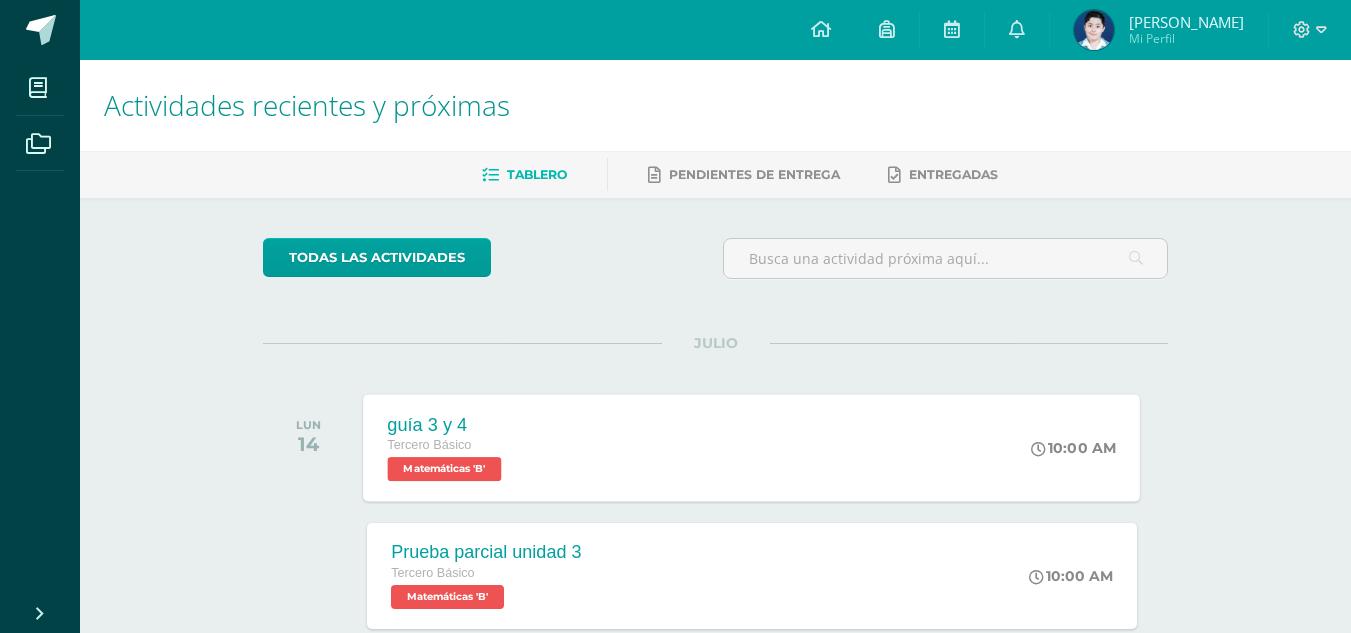 click on "Tercero Básico" at bounding box center [447, 446] 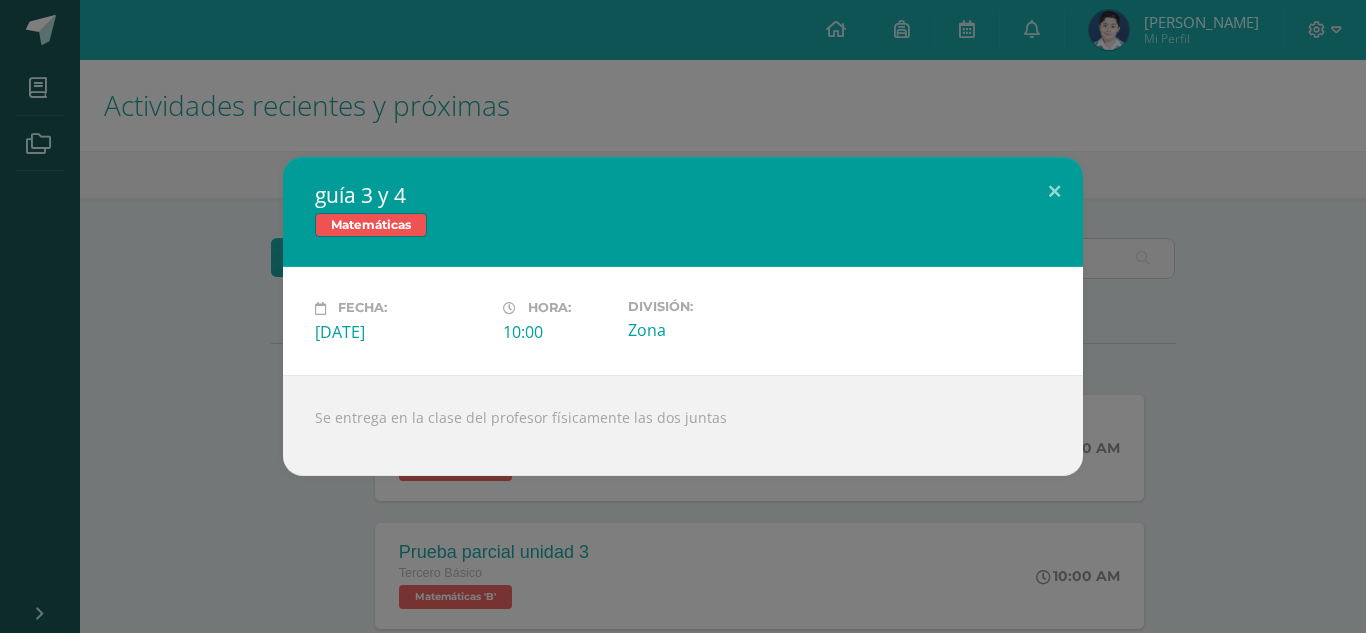 click on "Se entrega en la clase del profesor físicamente  las dos juntas" at bounding box center [683, 425] 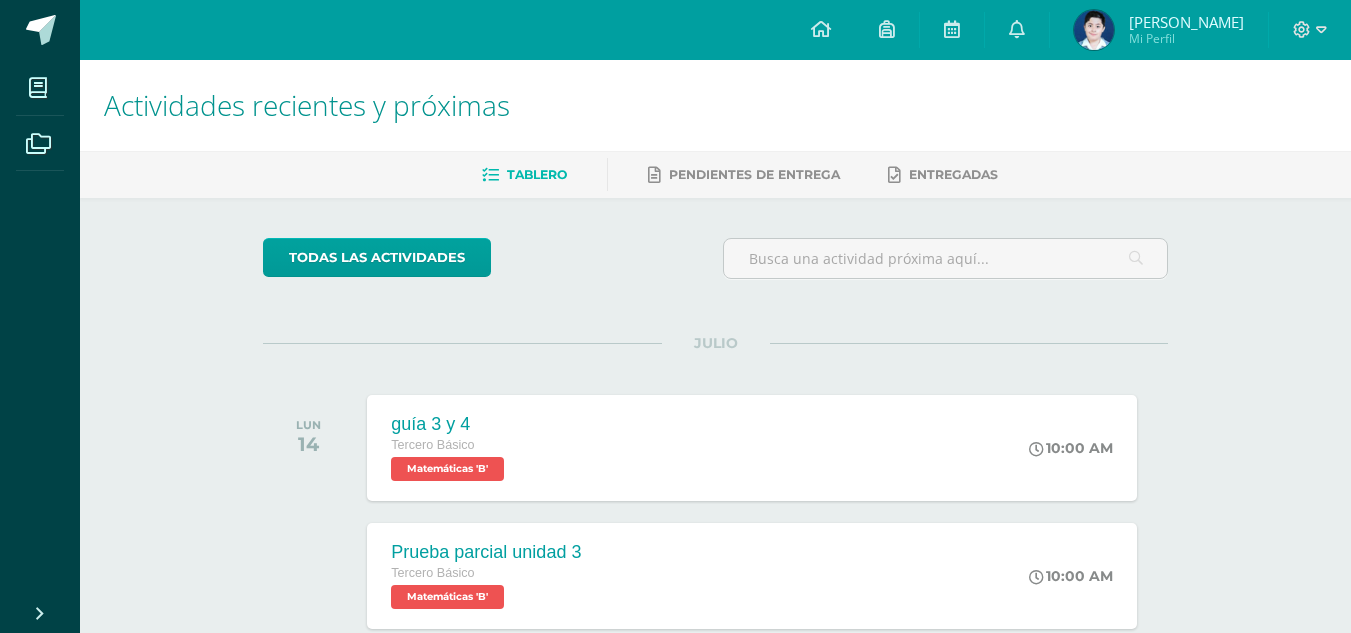 scroll, scrollTop: 100, scrollLeft: 0, axis: vertical 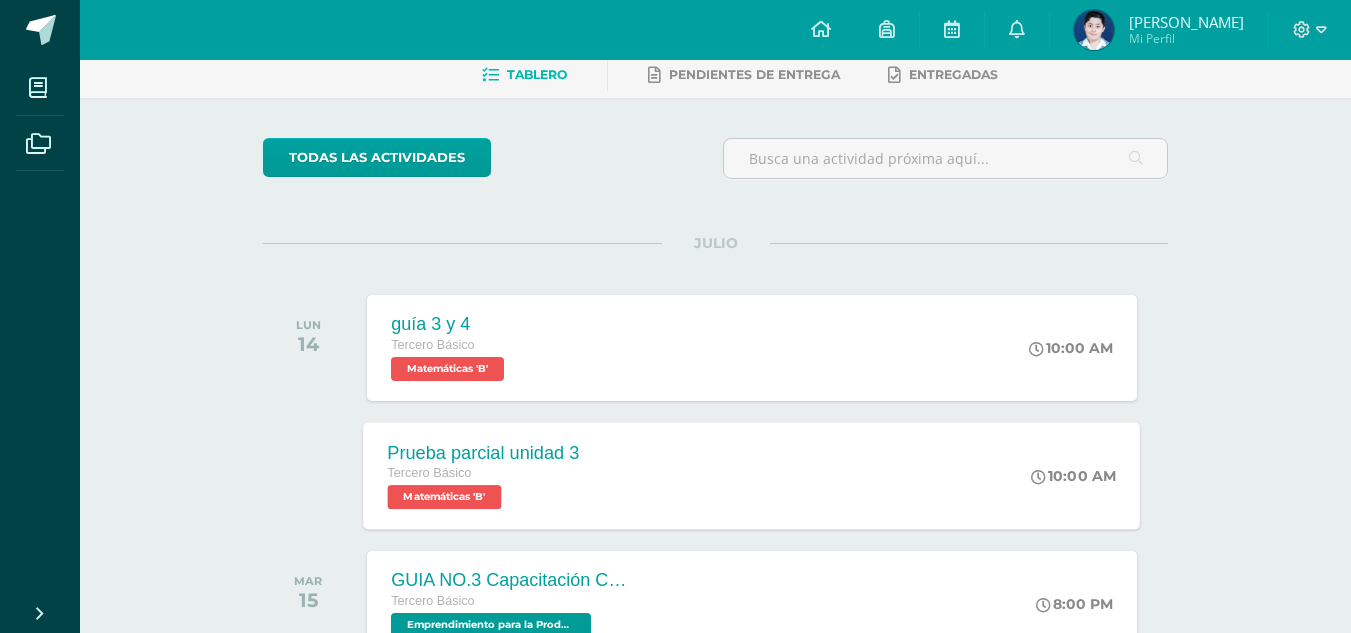 click on "Prueba parcial unidad 3
Tercero Básico
Matemáticas 'B'
10:00 AM
Prueba parcial unidad 3
Matemáticas
Cargando contenido" at bounding box center [752, 475] 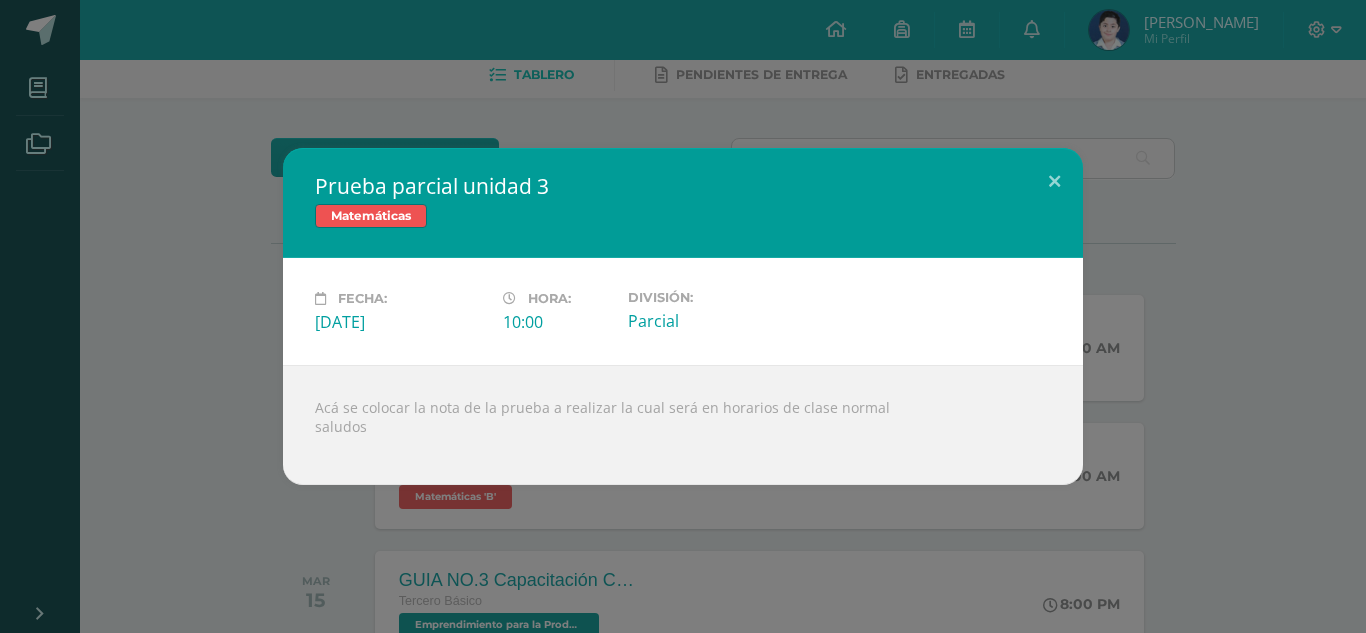drag, startPoint x: 771, startPoint y: 538, endPoint x: 666, endPoint y: 619, distance: 132.61221 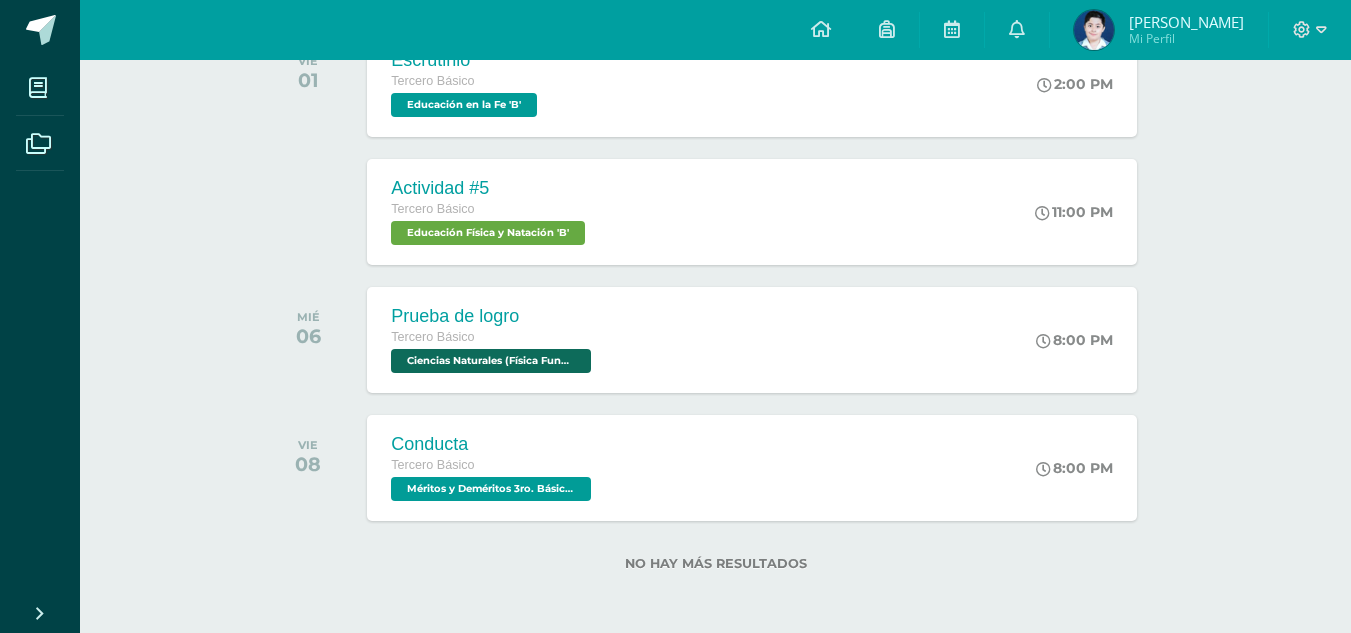 scroll, scrollTop: 2367, scrollLeft: 0, axis: vertical 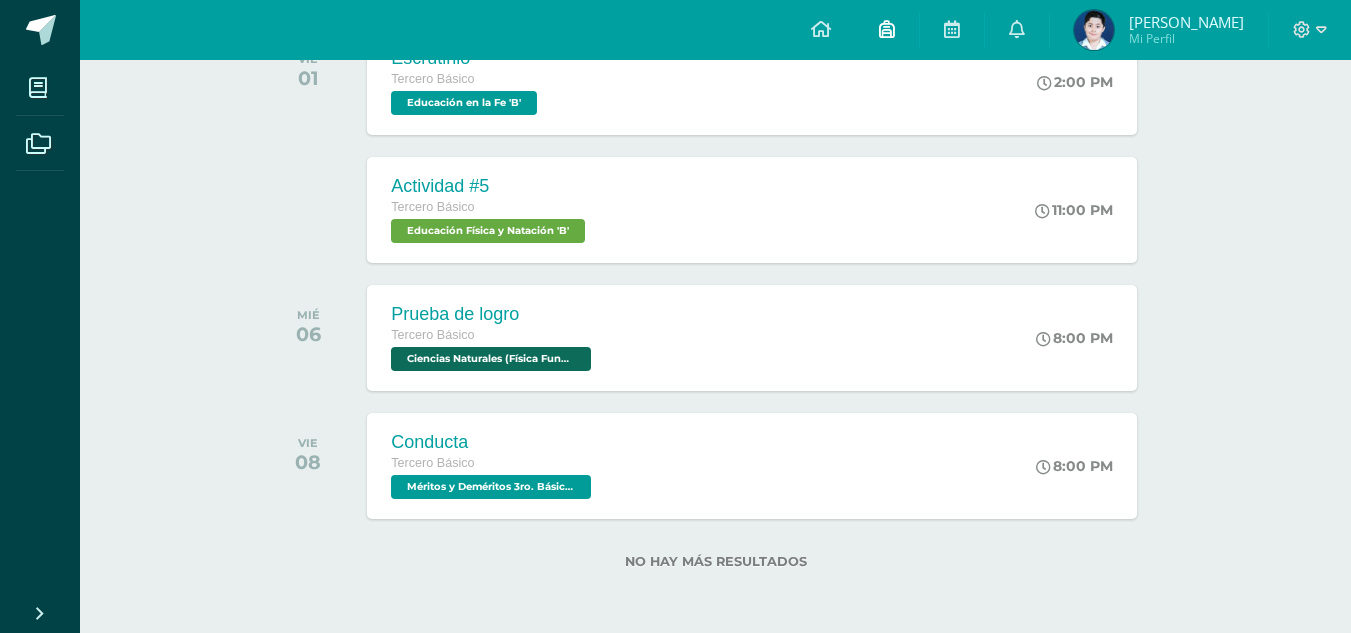 click at bounding box center [887, 30] 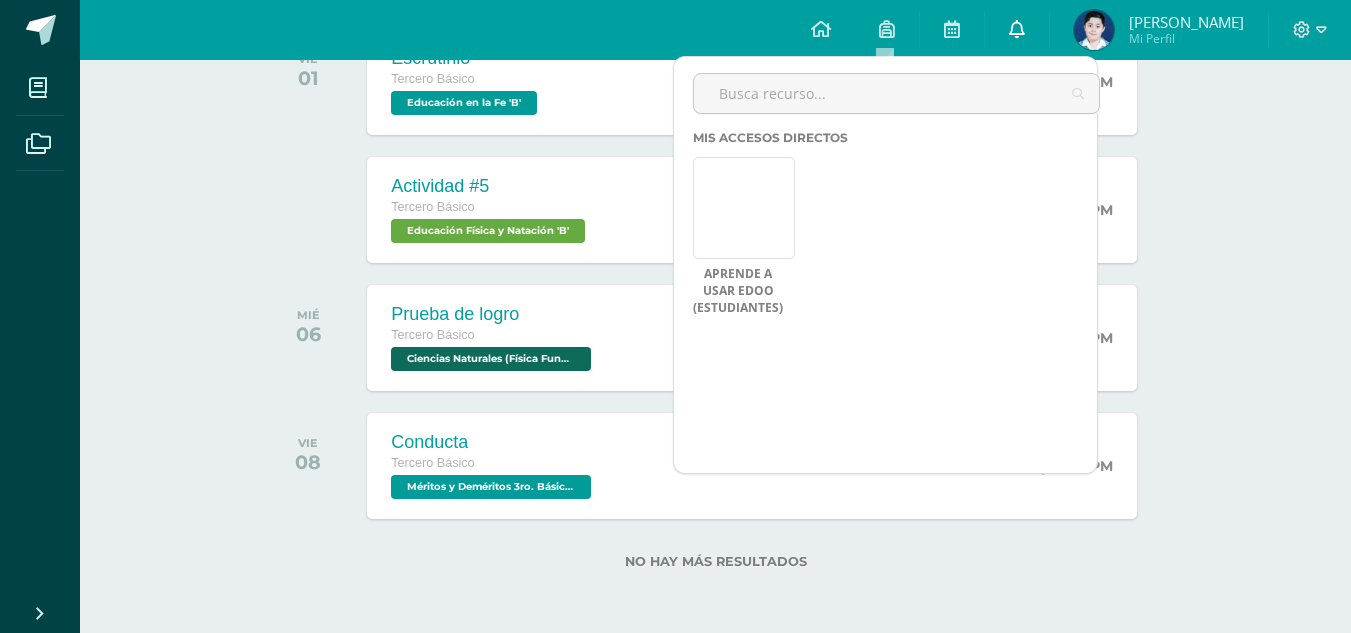 drag, startPoint x: 910, startPoint y: 13, endPoint x: 1004, endPoint y: 25, distance: 94.76286 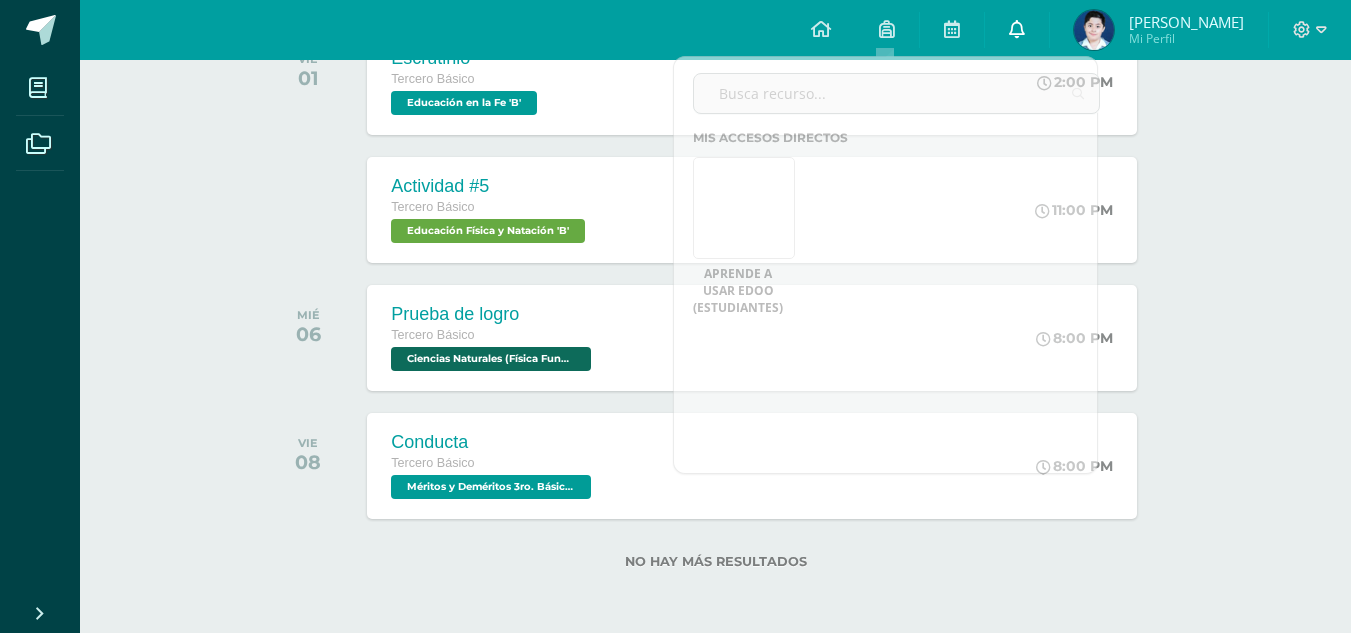 click at bounding box center [1017, 29] 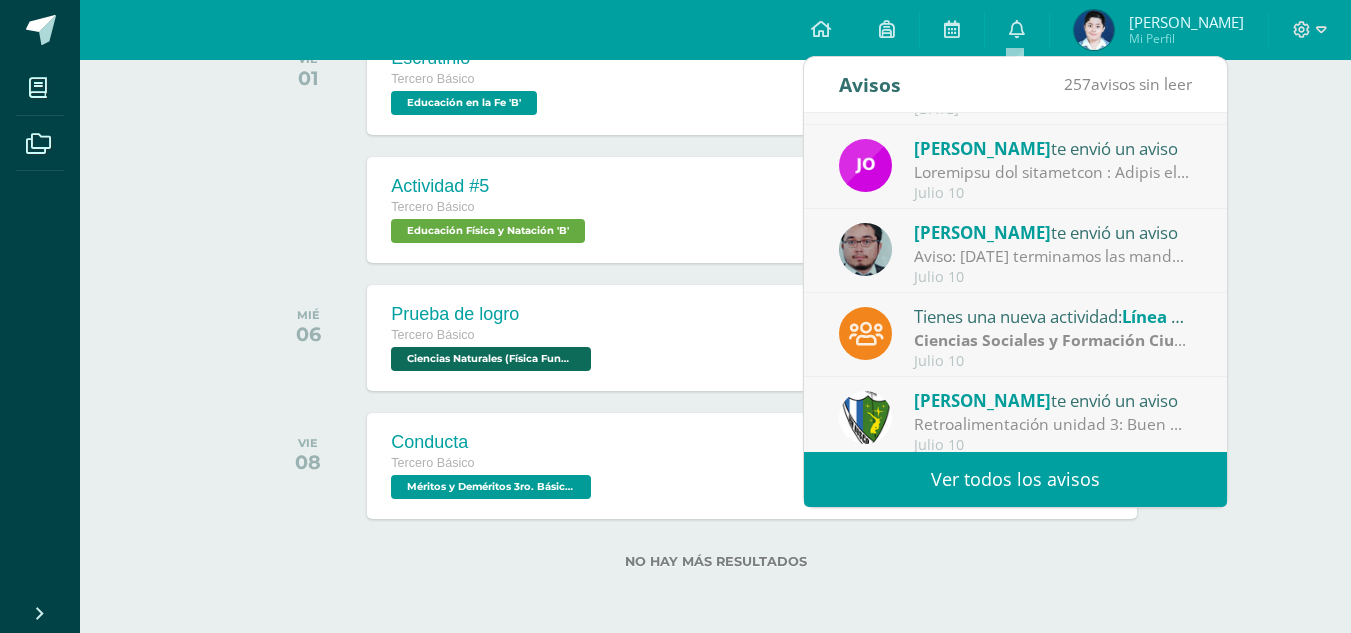 scroll, scrollTop: 333, scrollLeft: 0, axis: vertical 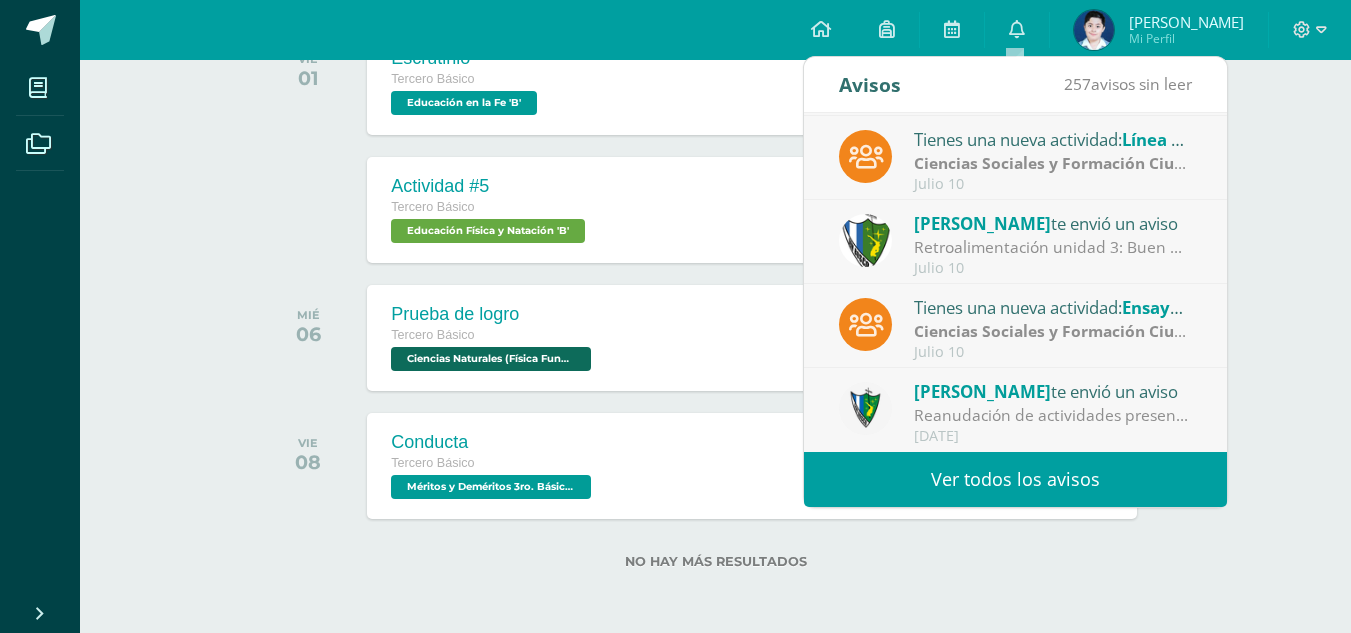 click on "[PERSON_NAME]" at bounding box center (982, 223) 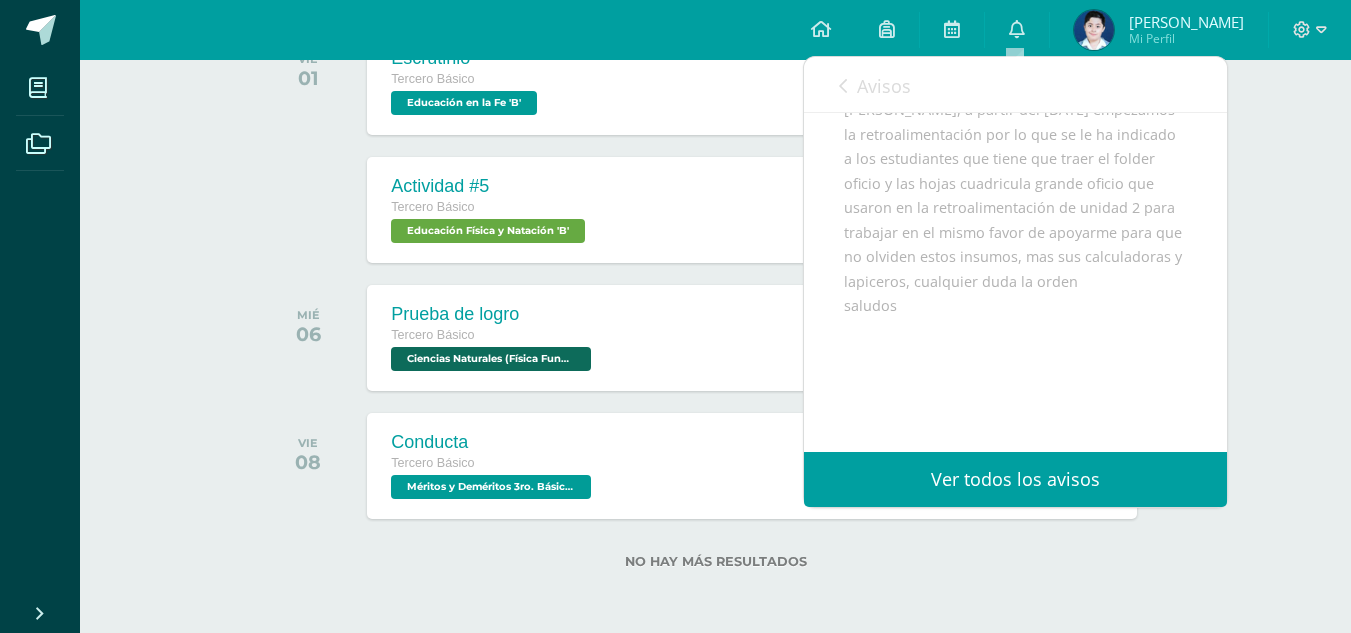scroll, scrollTop: 200, scrollLeft: 0, axis: vertical 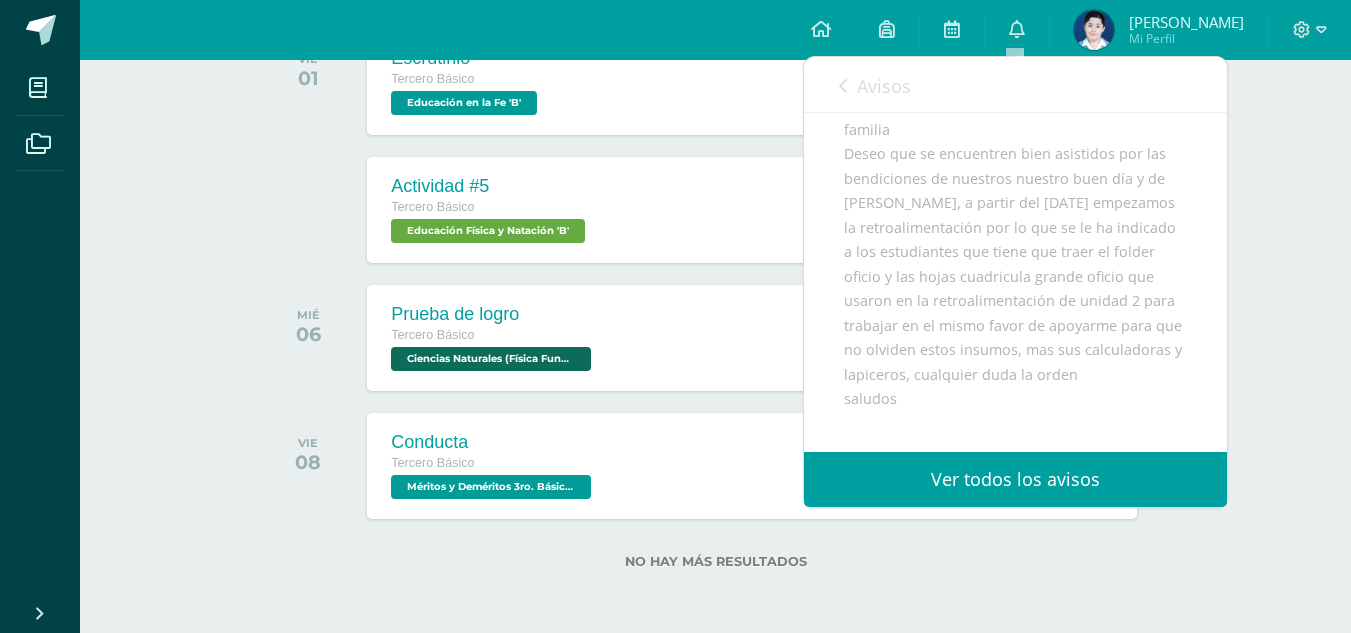 click on "Avisos" at bounding box center [875, 85] 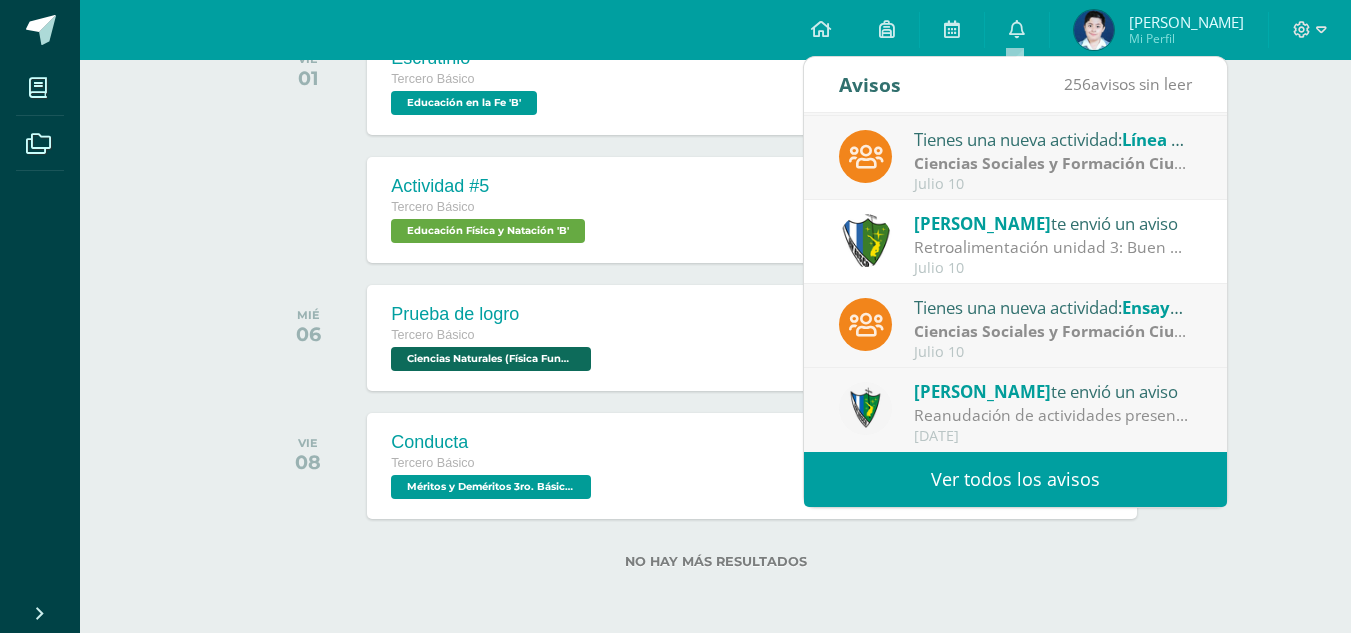 click on "Actividades recientes y próximas
Tablero
Pendientes de entrega
Entregadas
todas las Actividades
No tienes actividades
Échale un vistazo a los demás períodos o  sal y disfruta del [PERSON_NAME]
14
guía 3 y 4
Tercero Básico
Matemáticas 'B'" at bounding box center (715, -837) 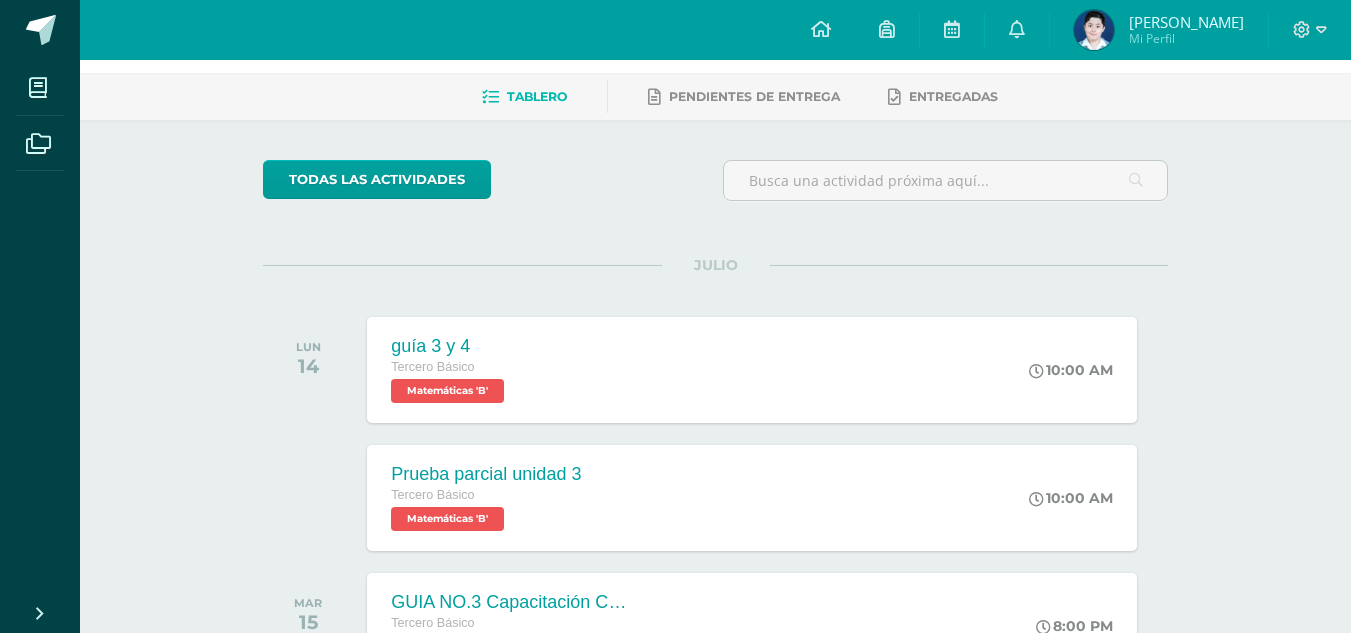 scroll, scrollTop: 0, scrollLeft: 0, axis: both 